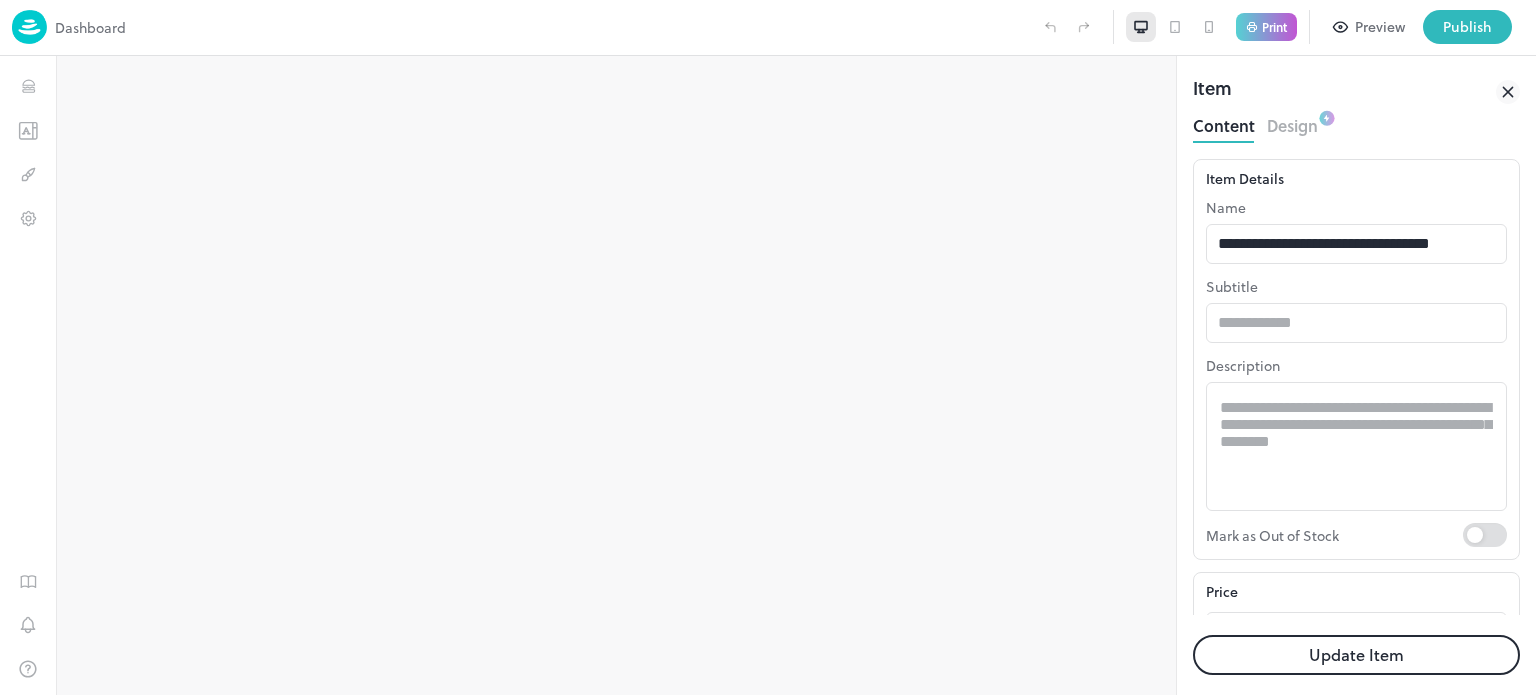 scroll, scrollTop: 0, scrollLeft: 0, axis: both 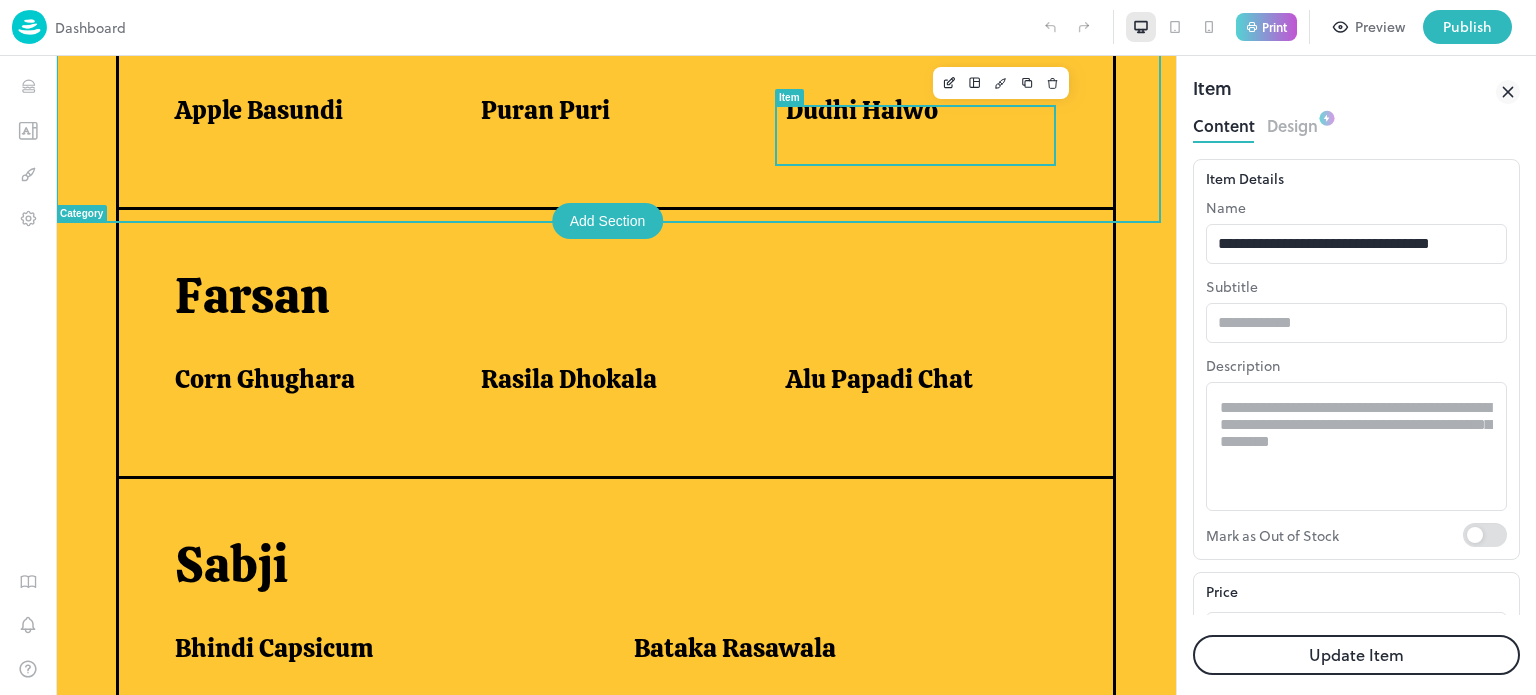 click on "Dudhi Halwo" at bounding box center [914, 115] 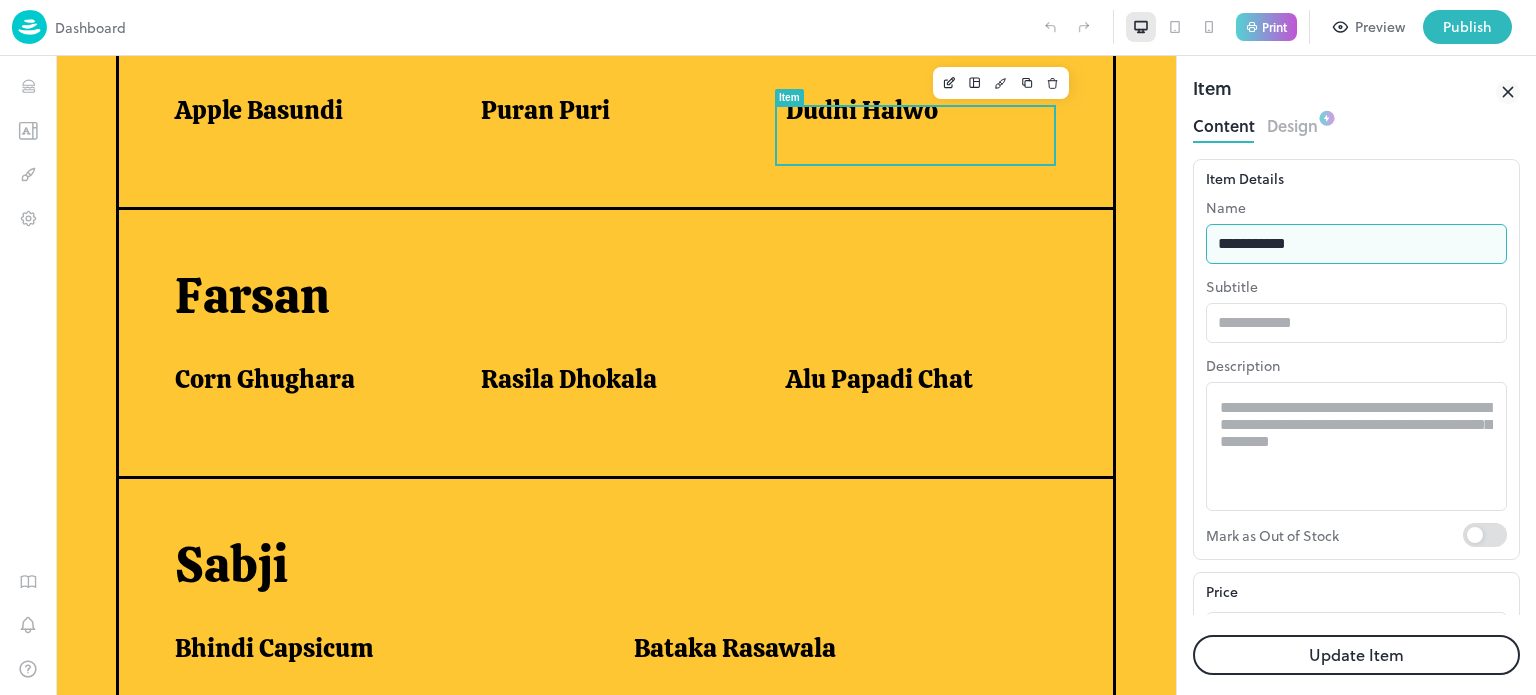 click on "**********" at bounding box center [1356, 244] 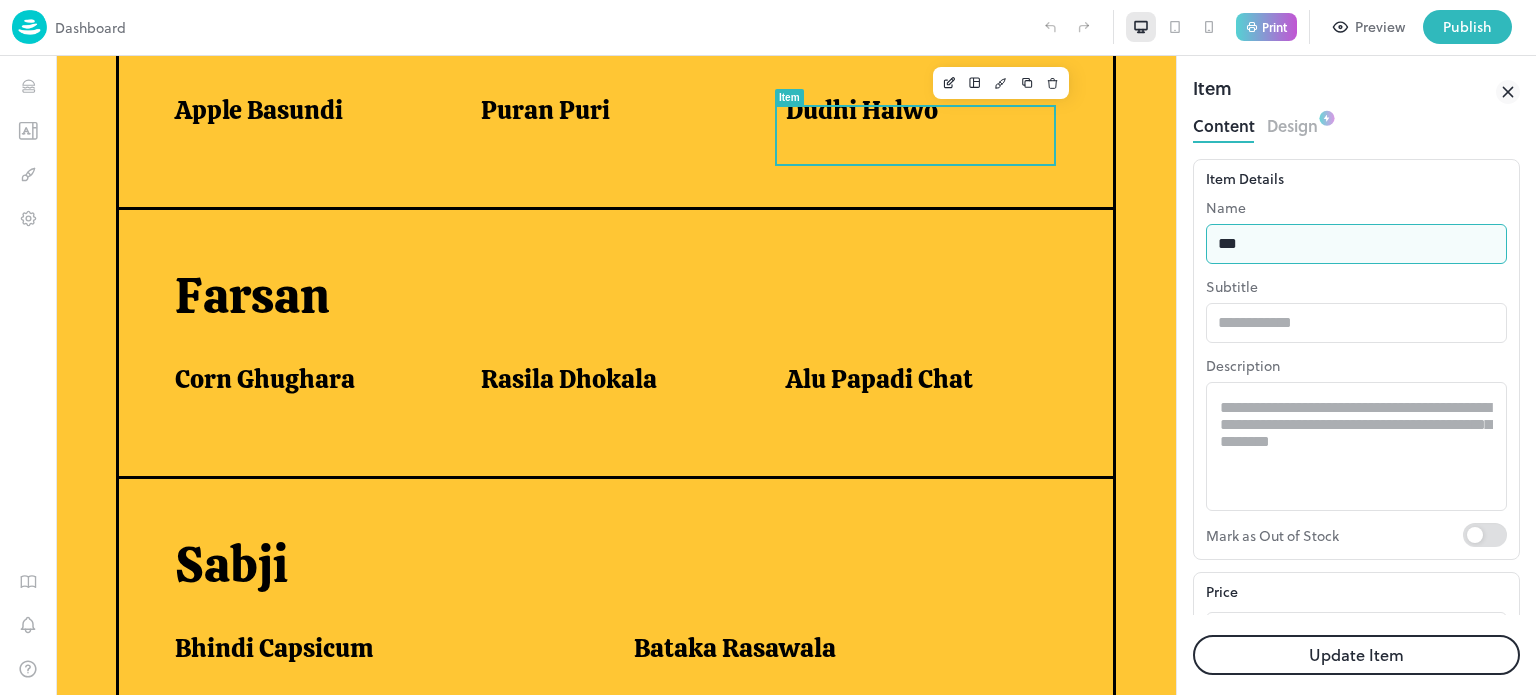 type on "**********" 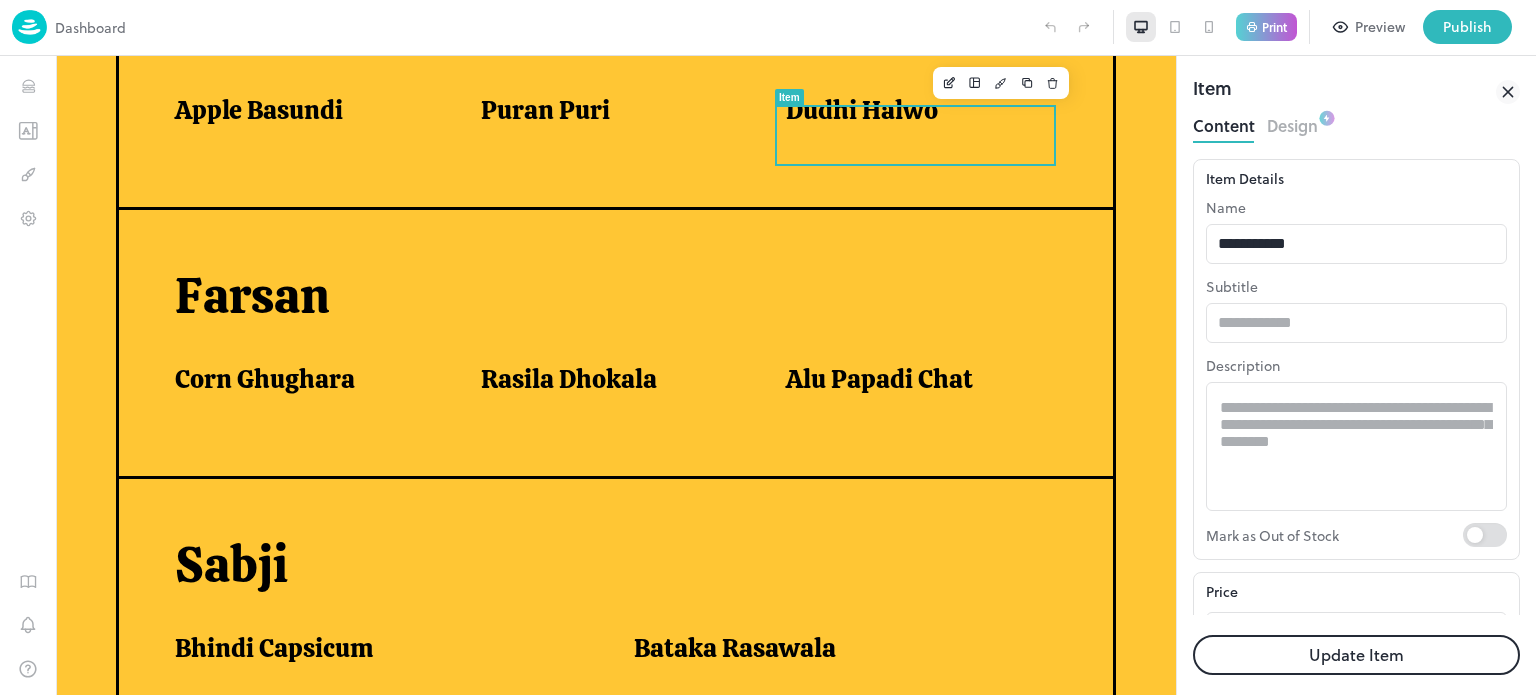 click on "Update Item" at bounding box center [1356, 655] 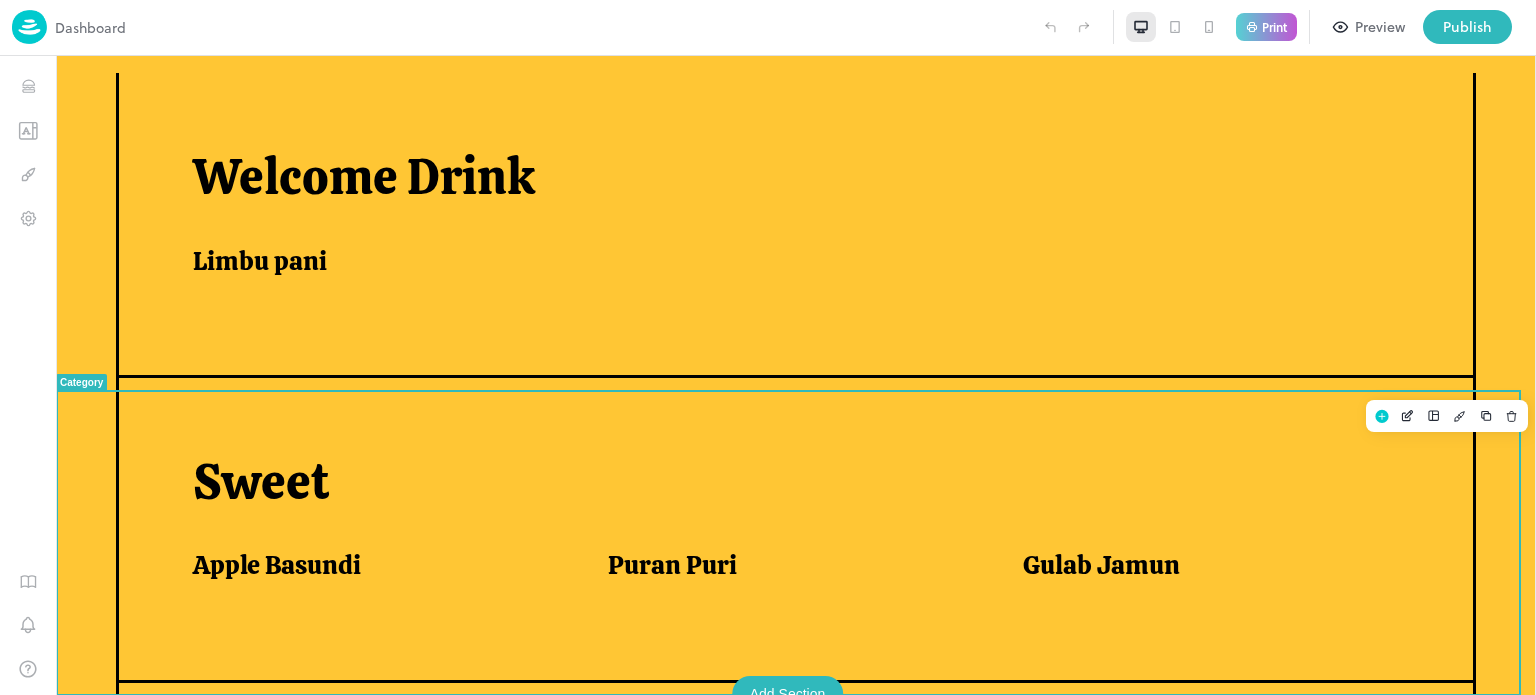 scroll, scrollTop: 540, scrollLeft: 0, axis: vertical 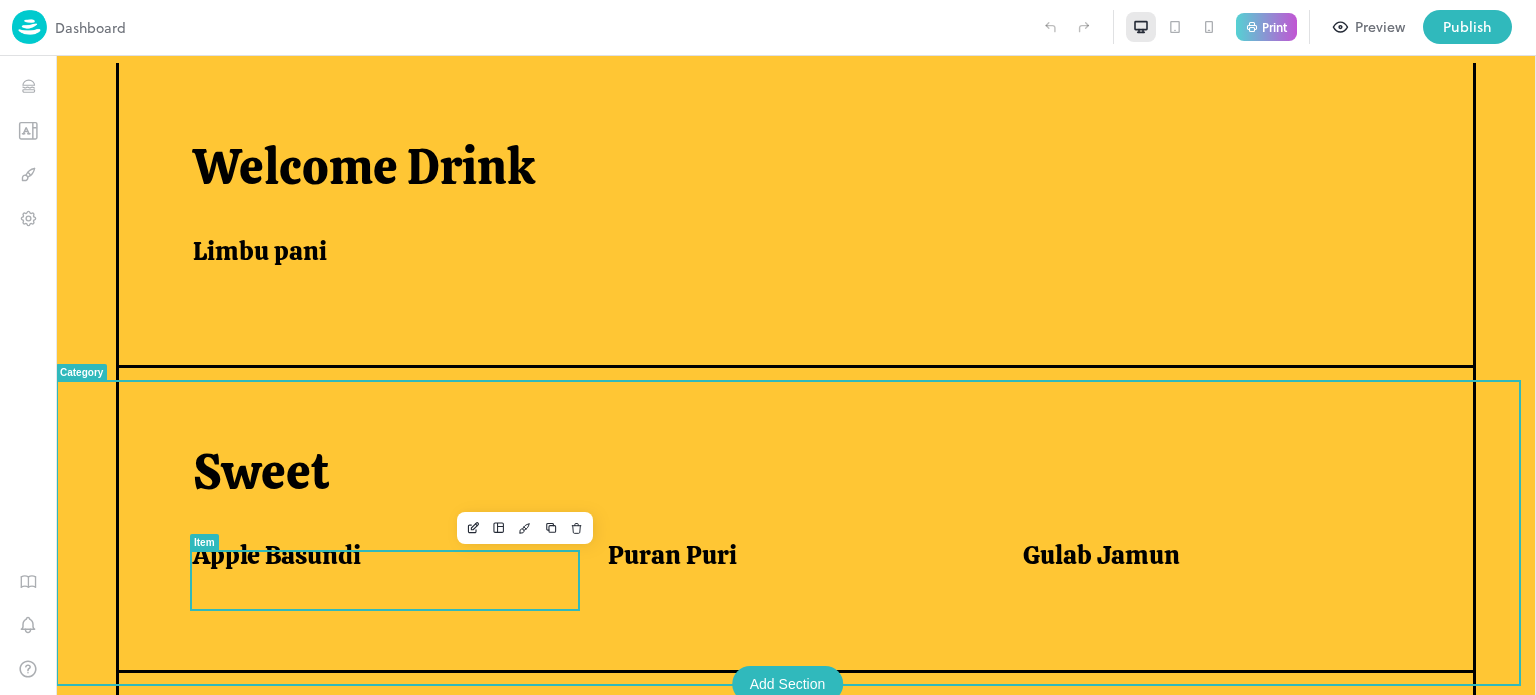 click on "Apple Basundi" at bounding box center [376, 555] 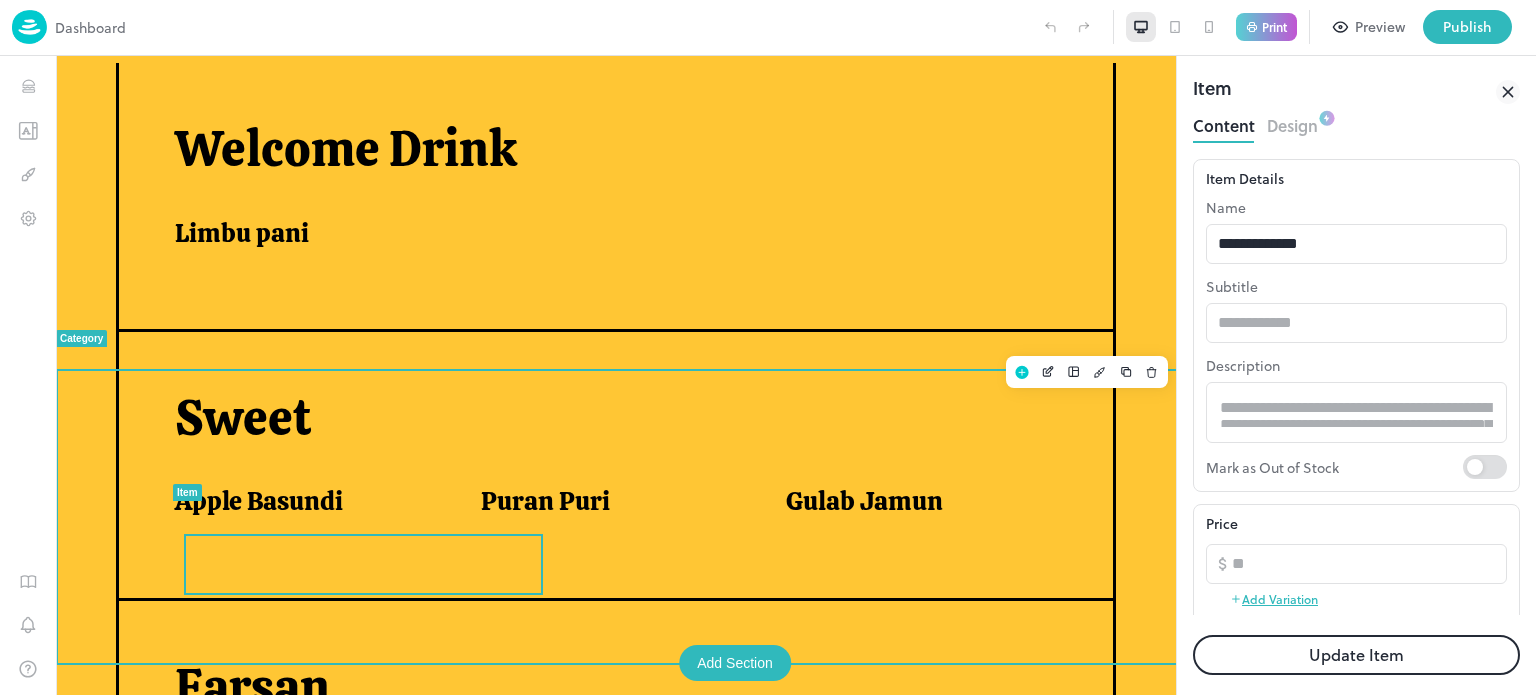 scroll, scrollTop: 0, scrollLeft: 0, axis: both 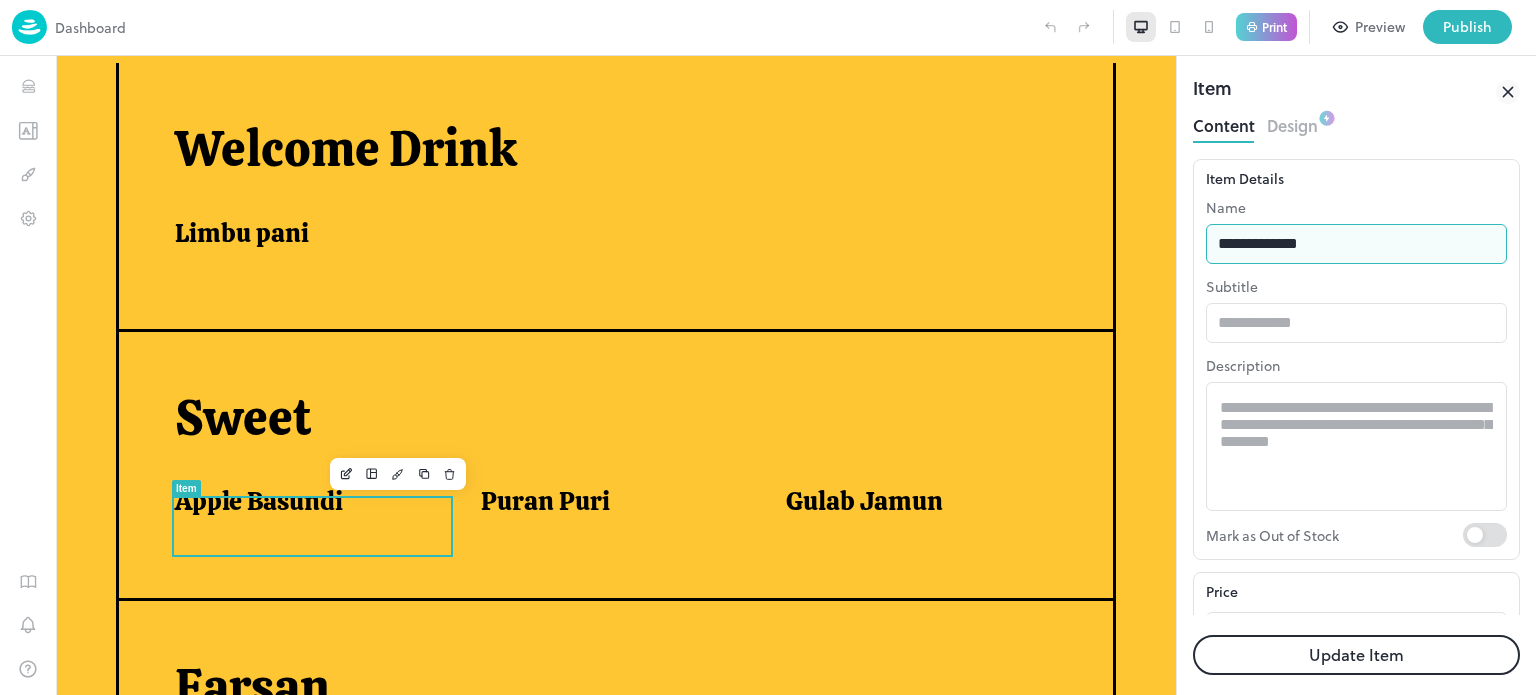 click on "**********" at bounding box center [1356, 244] 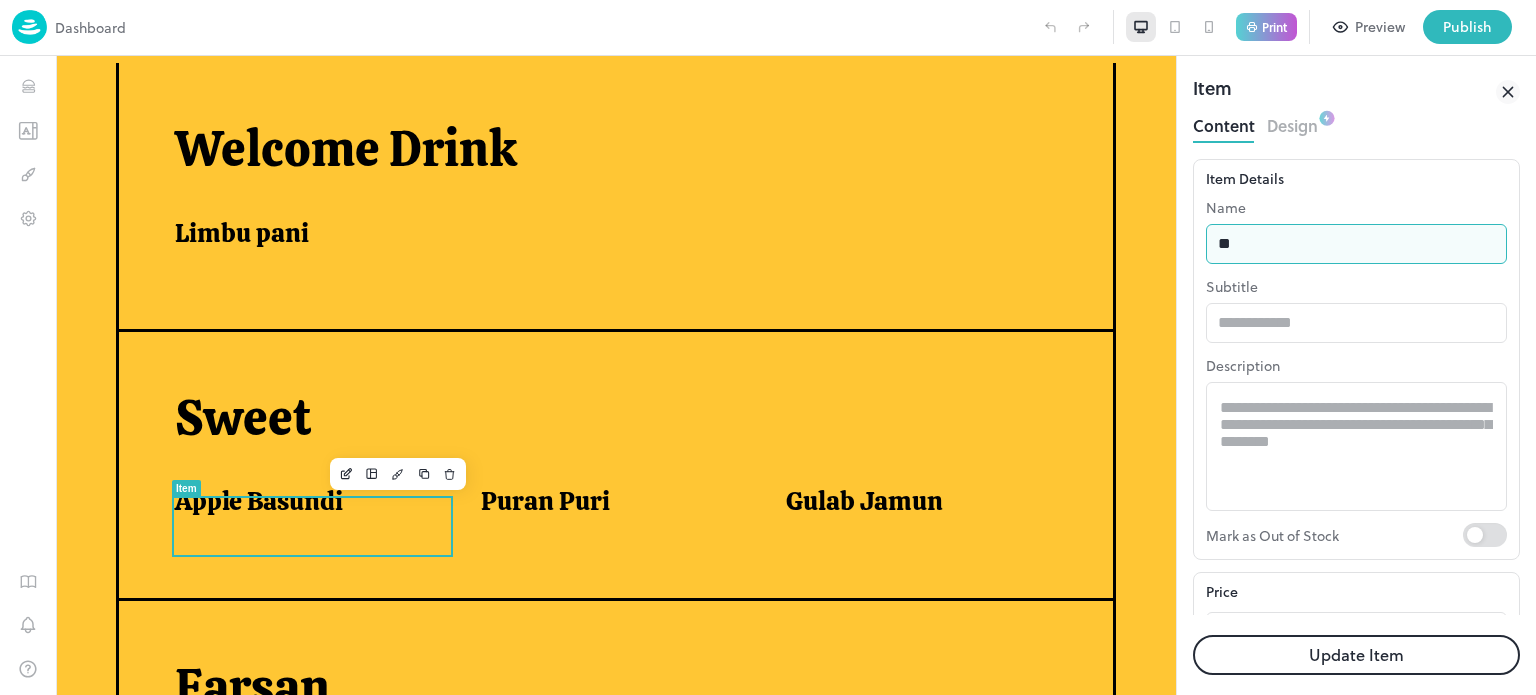 type on "*" 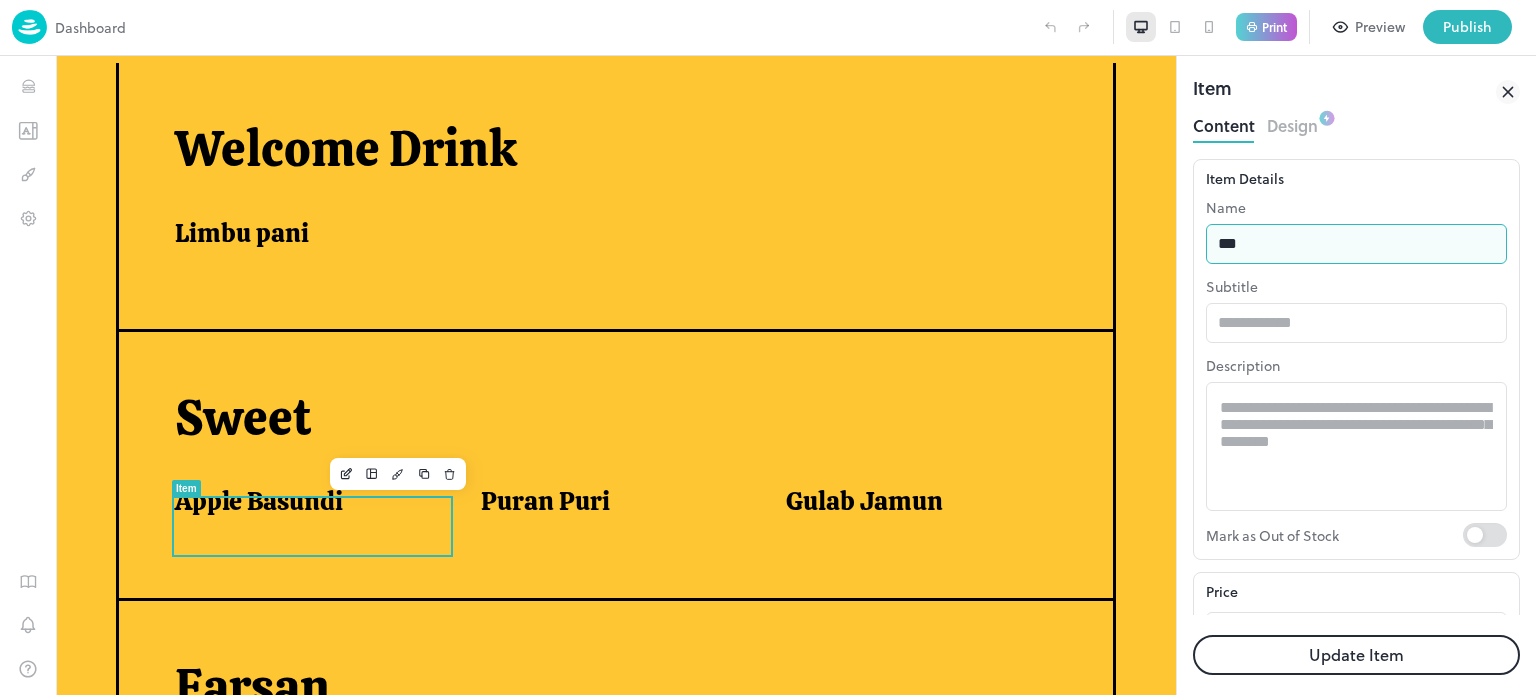 type on "**********" 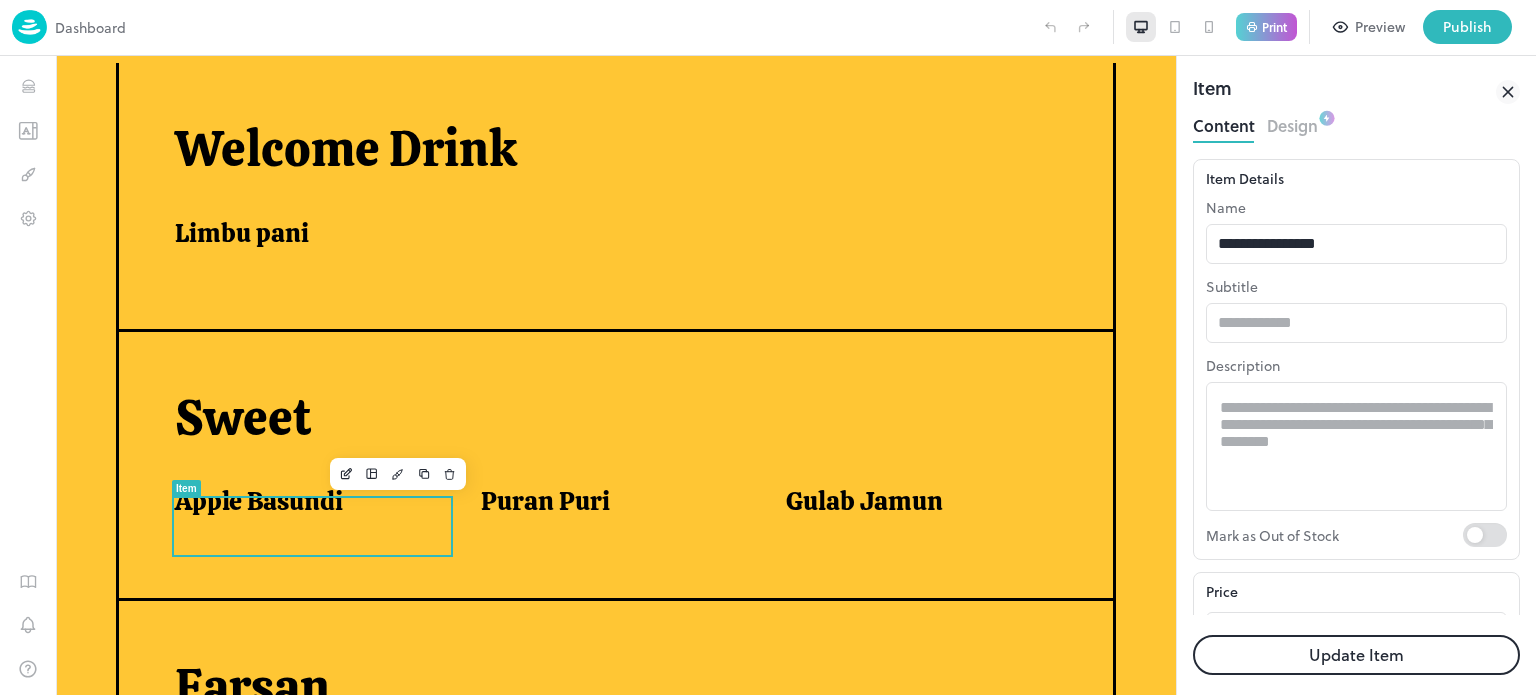 click on "Update Item" at bounding box center [1356, 655] 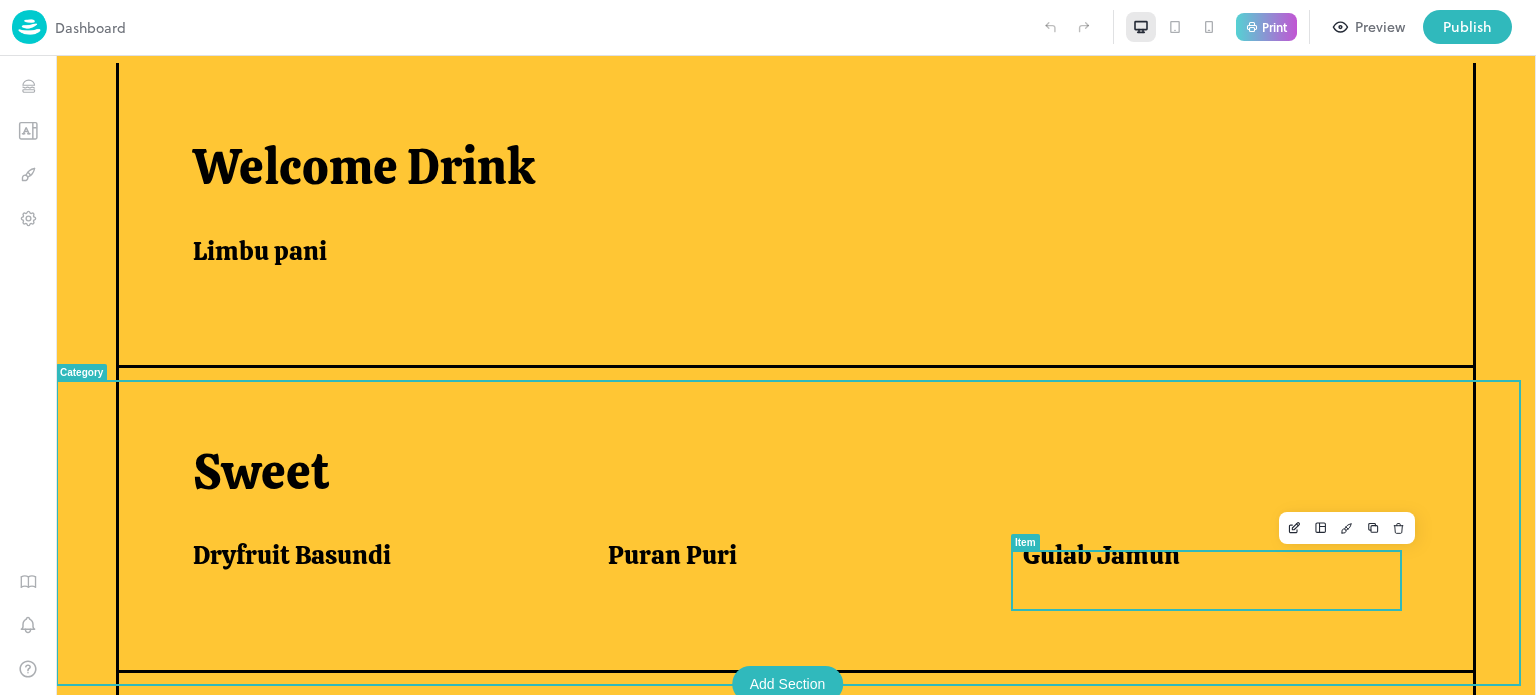 click on "Gulab Jamun" at bounding box center (1218, 567) 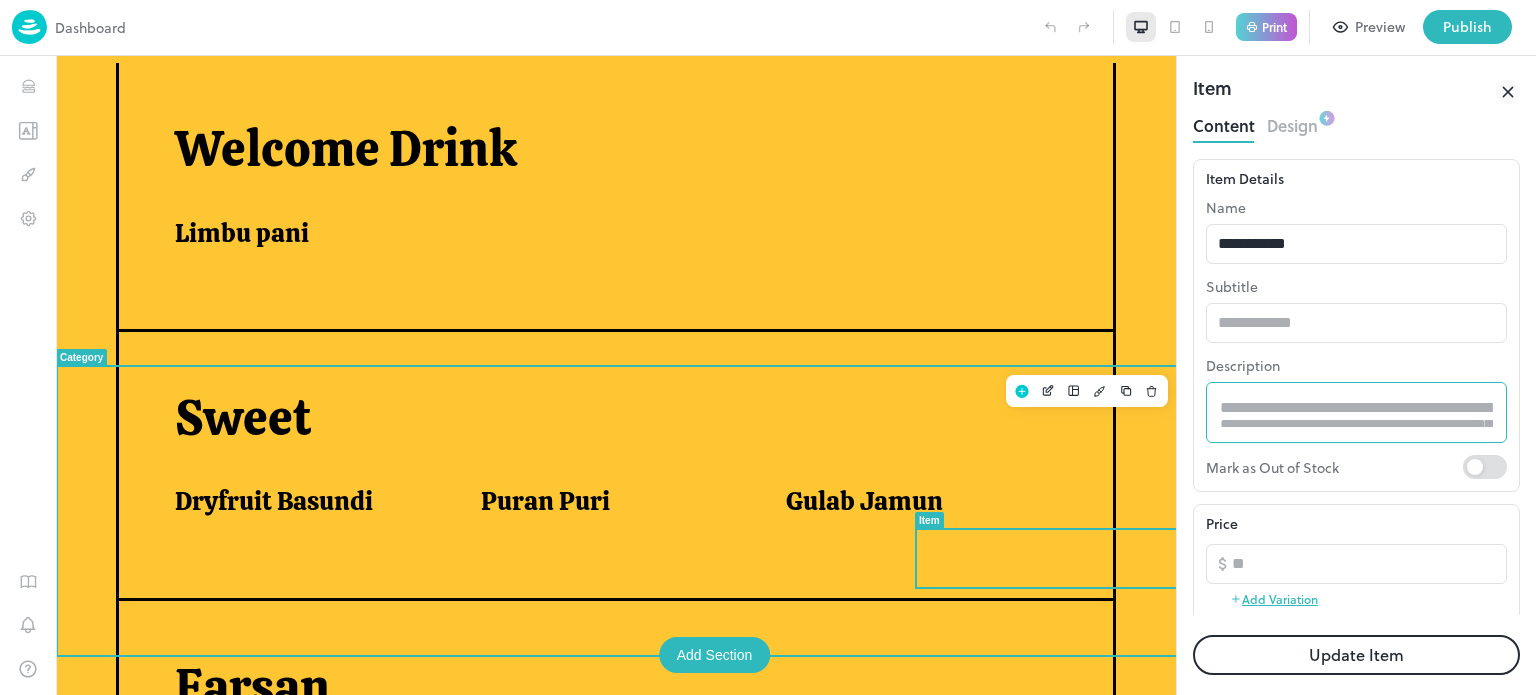 scroll, scrollTop: 0, scrollLeft: 0, axis: both 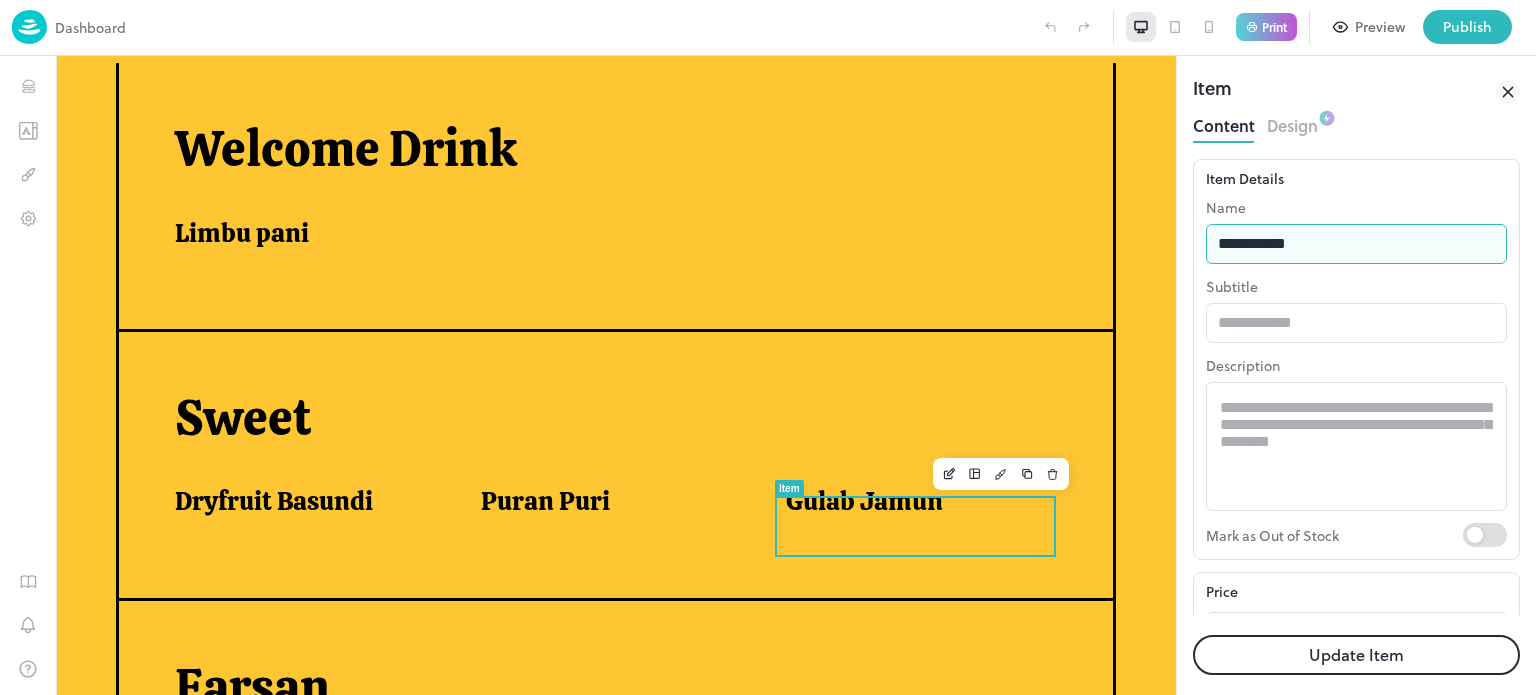 click on "**********" at bounding box center [1356, 244] 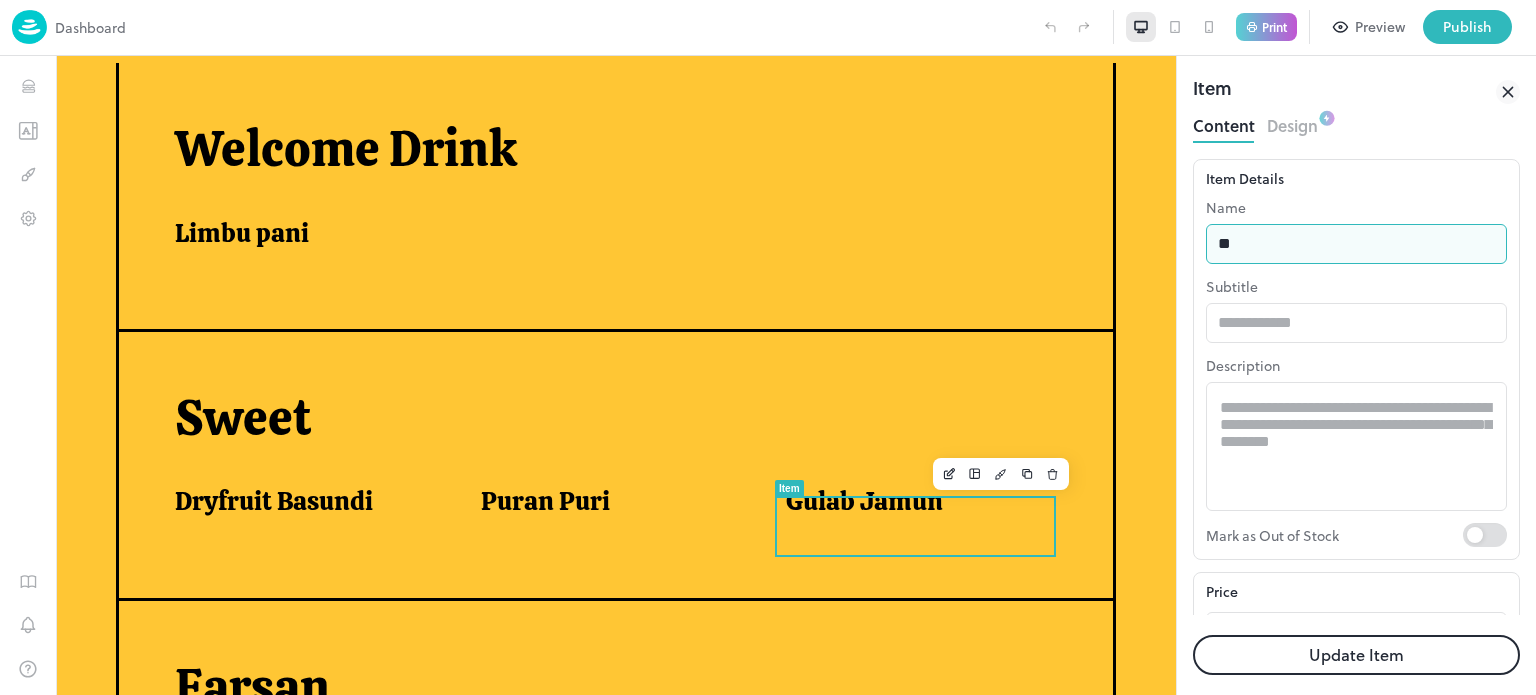 type on "*" 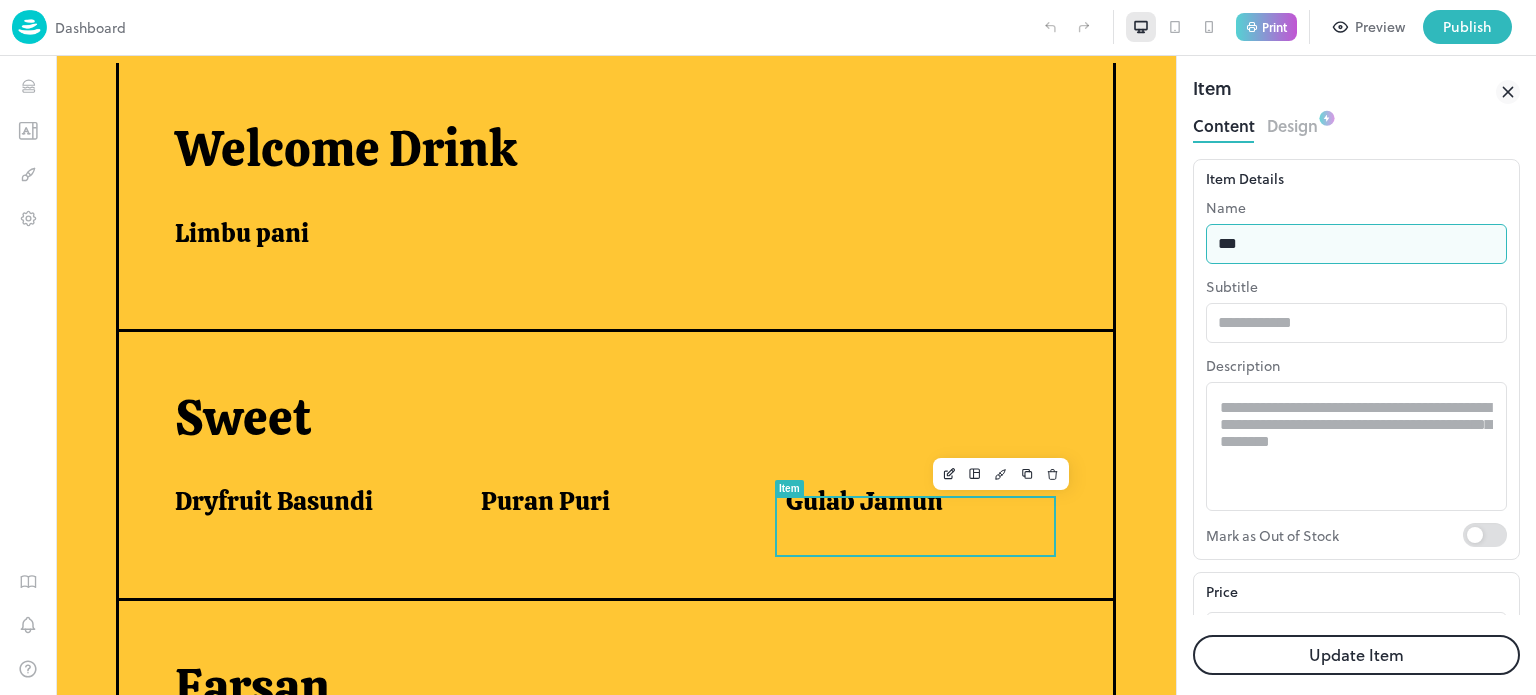 type on "**********" 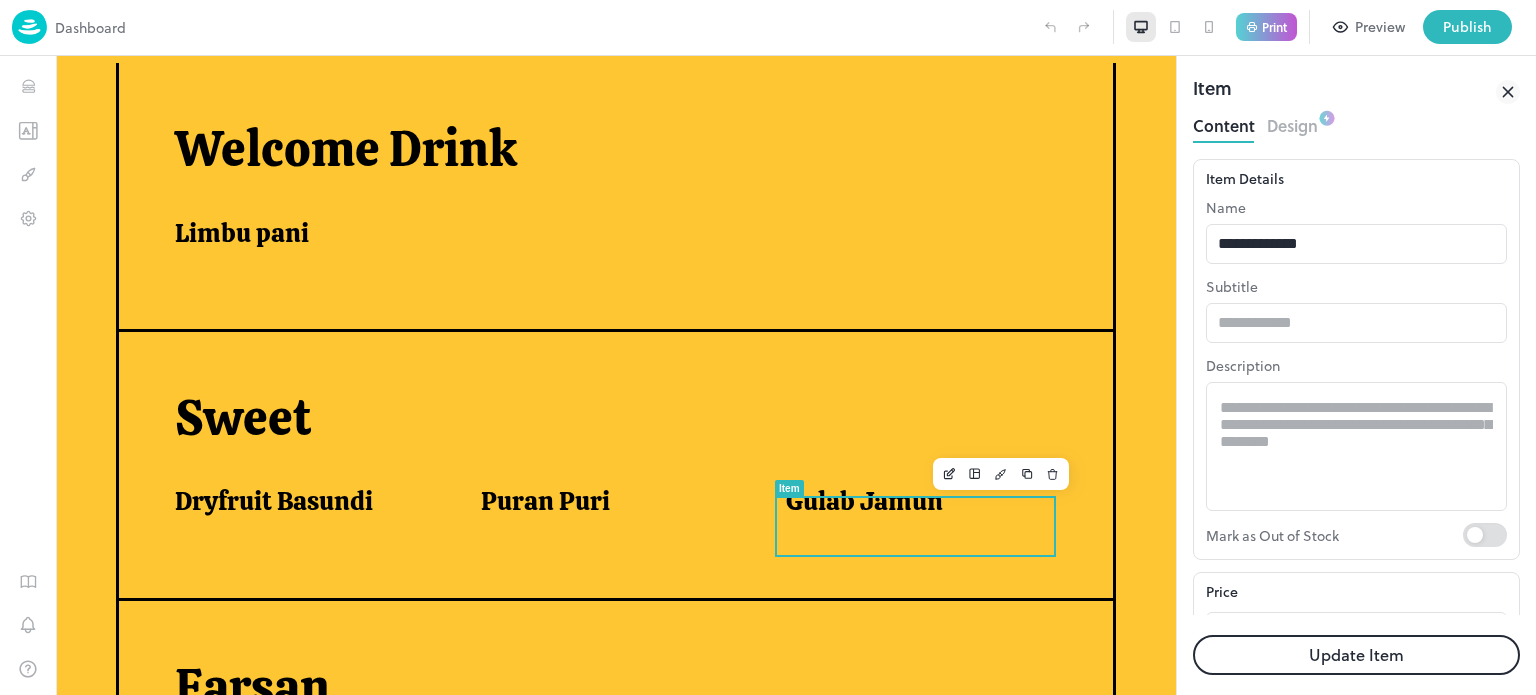 click on "Update Item" at bounding box center [1356, 655] 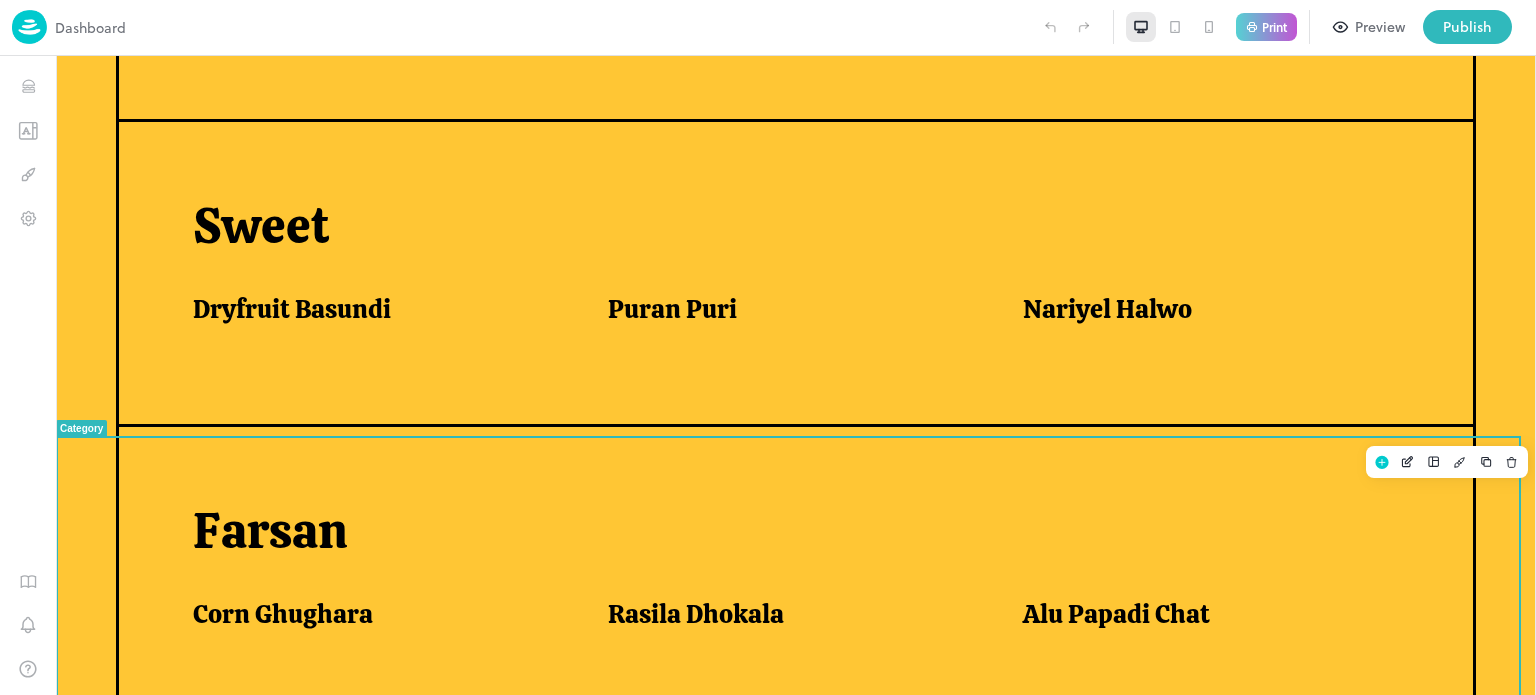 scroll, scrollTop: 898, scrollLeft: 0, axis: vertical 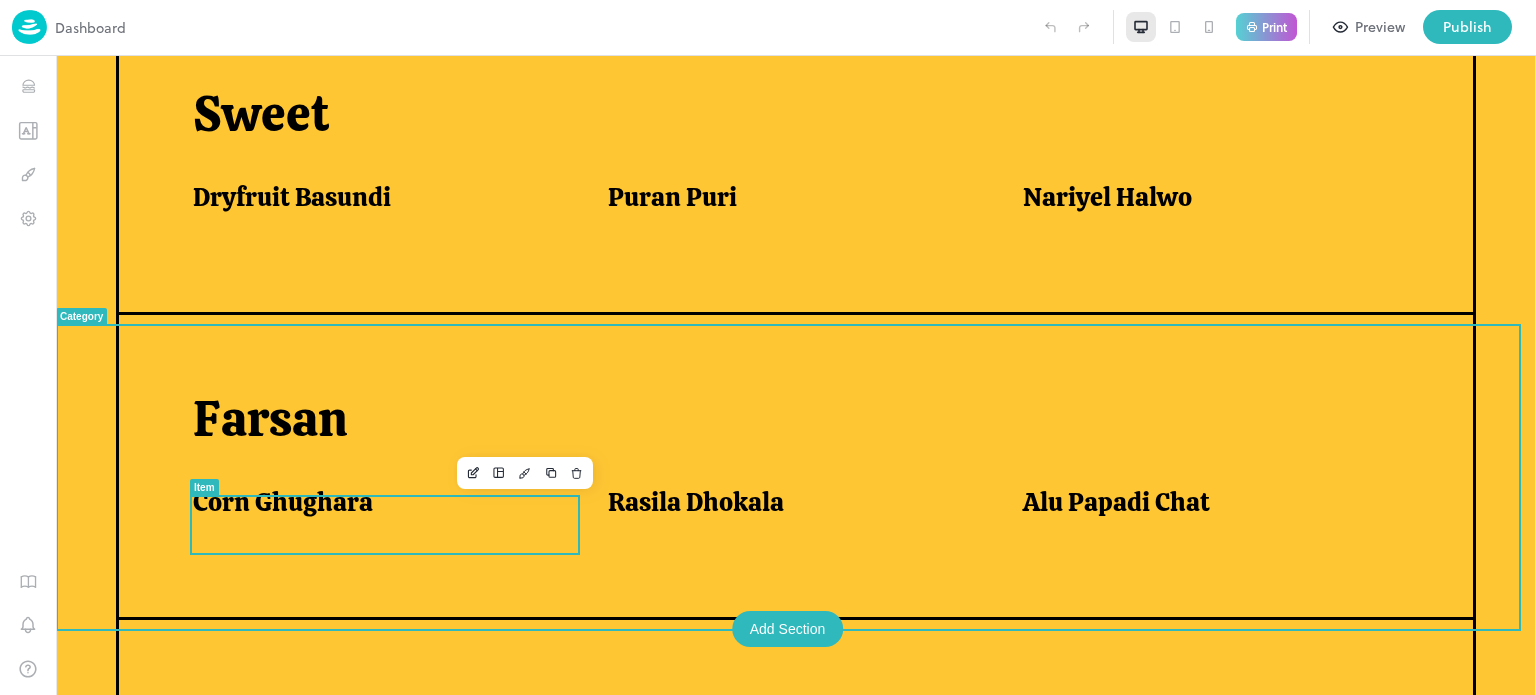 click on "Corn Ghughara" at bounding box center [283, 502] 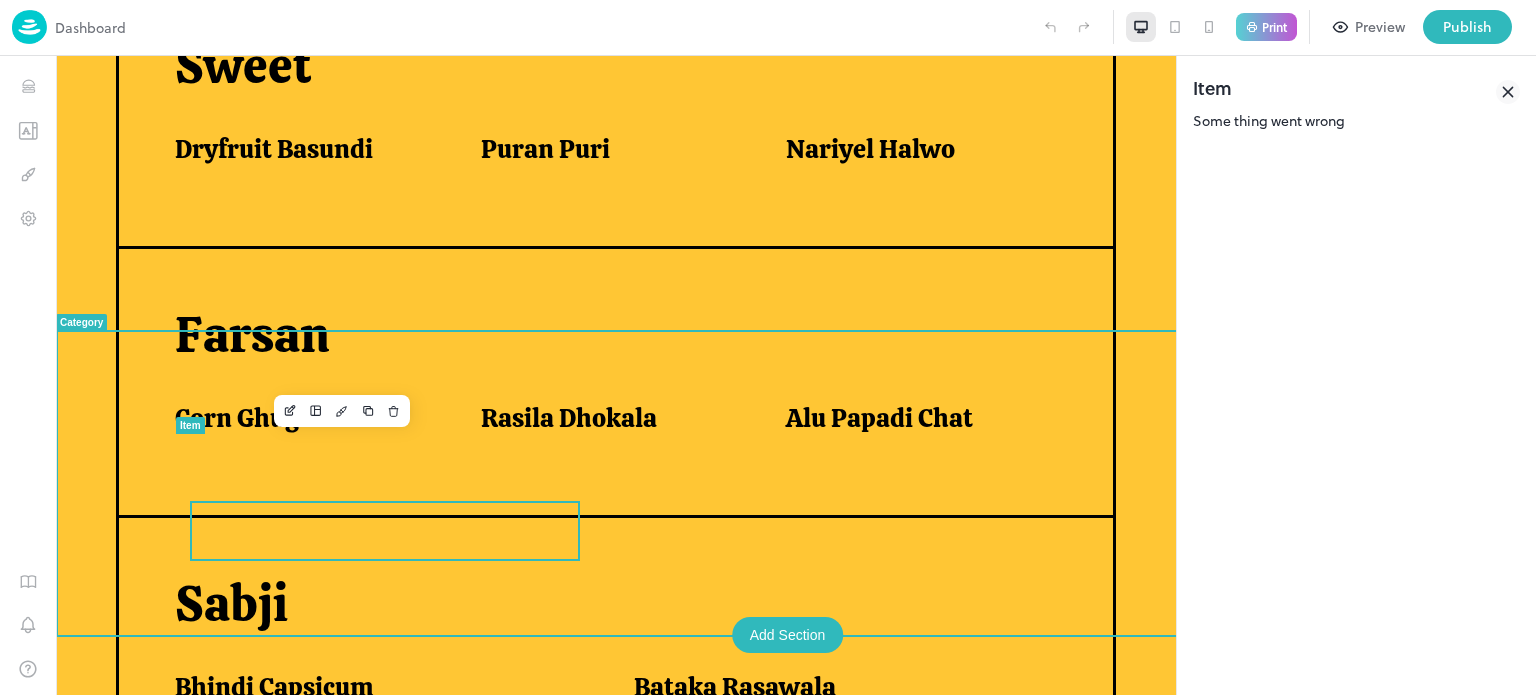 scroll, scrollTop: 844, scrollLeft: 0, axis: vertical 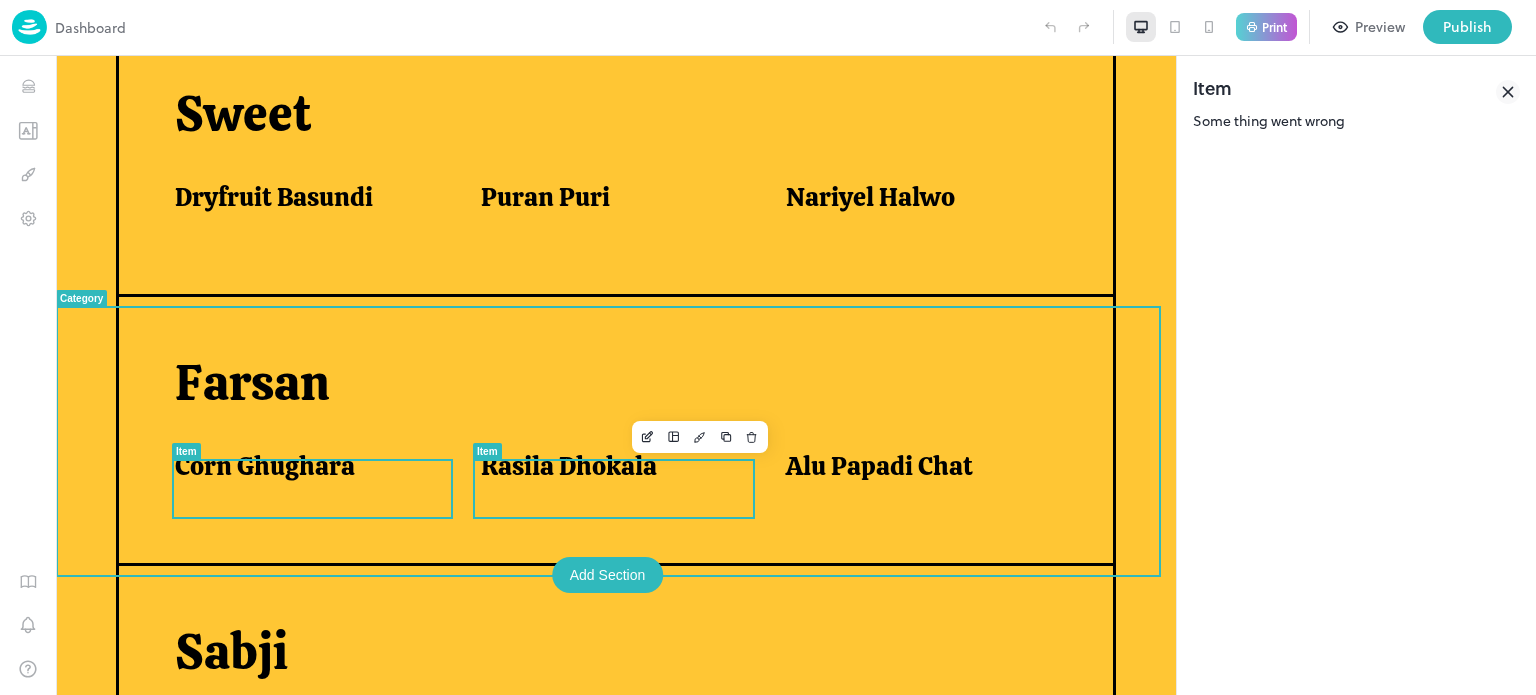 click on "Rasila Dhokala" at bounding box center (569, 466) 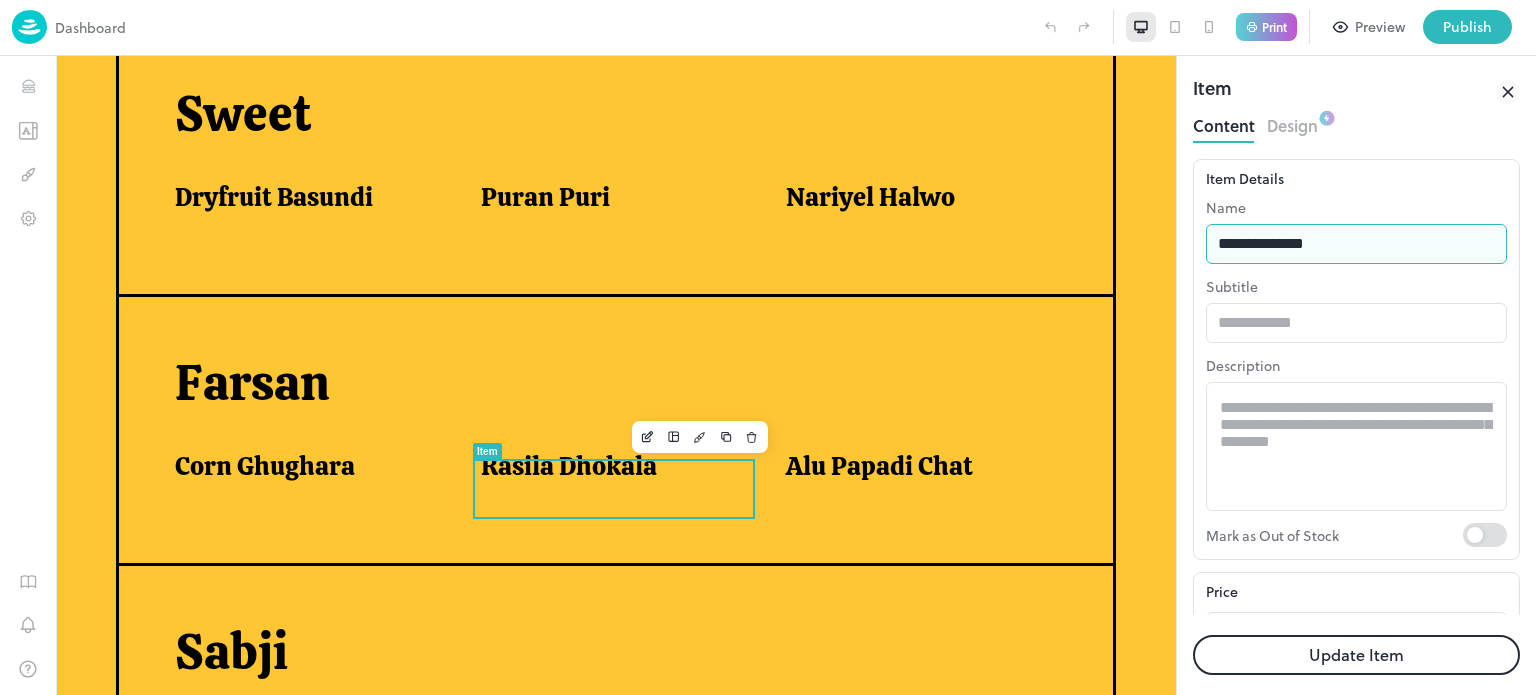 click on "**********" at bounding box center [1356, 244] 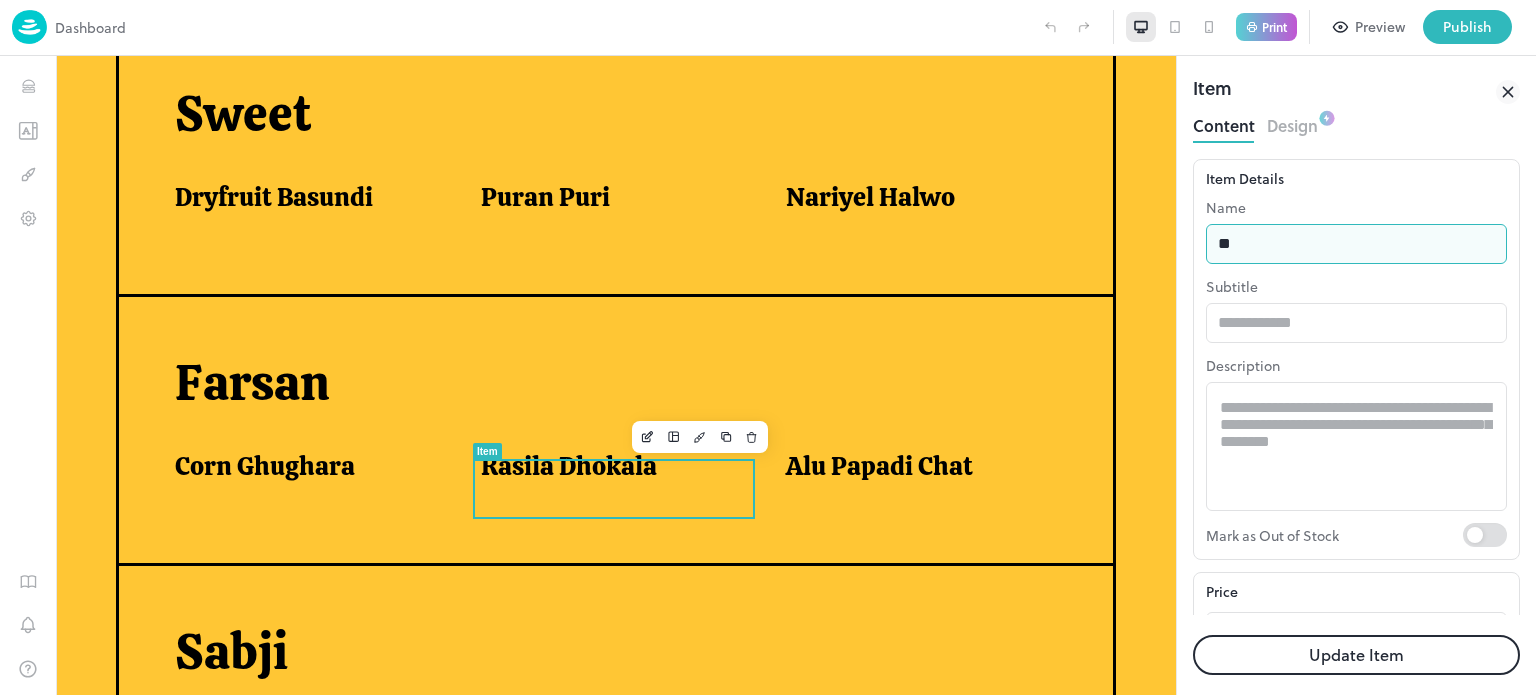 type on "*" 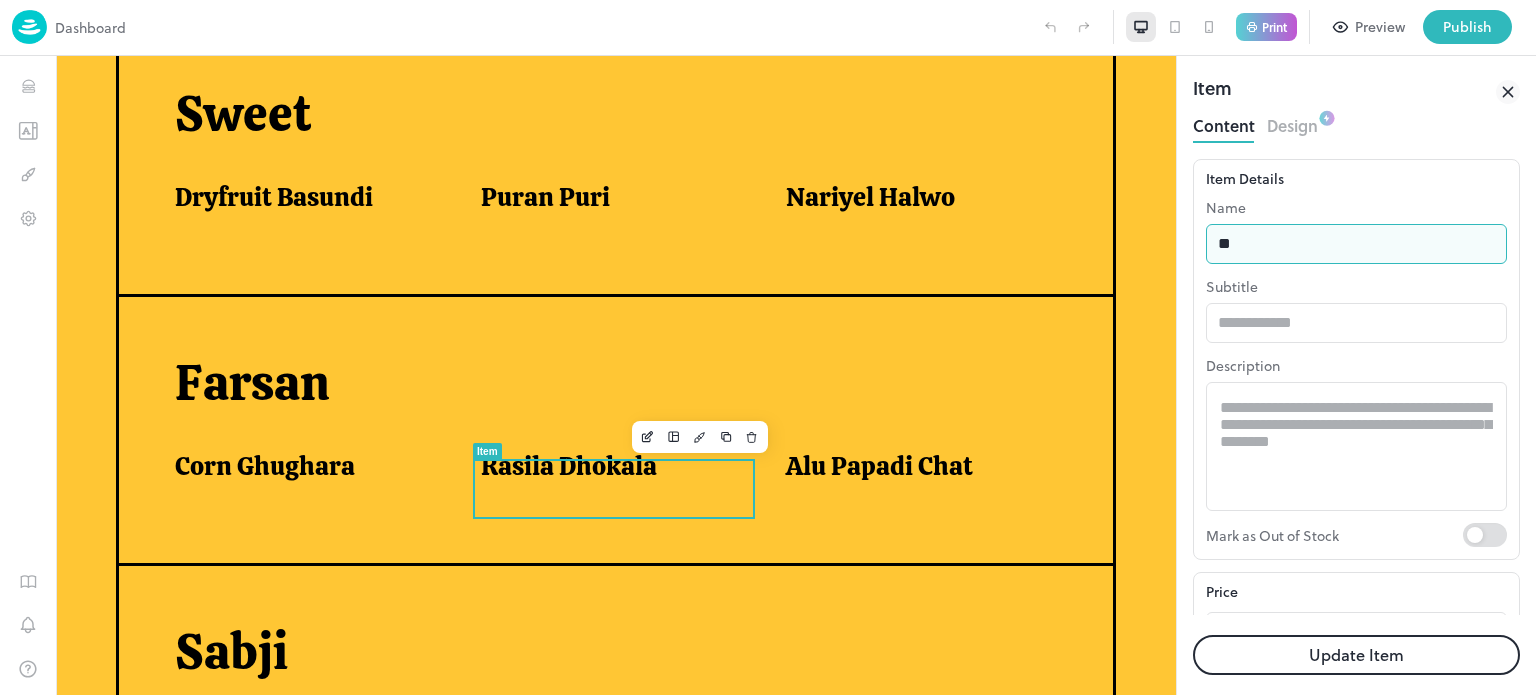 type on "**********" 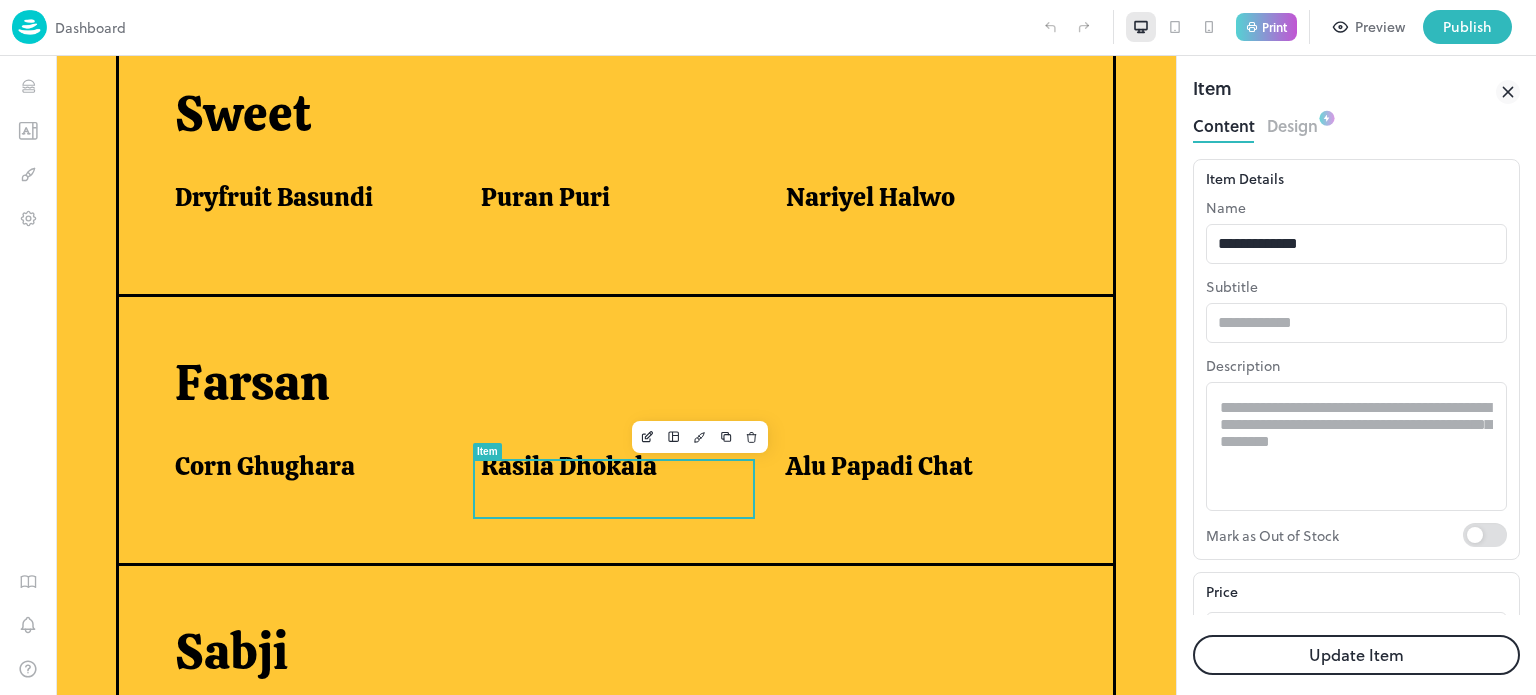 click on "Update Item" at bounding box center (1356, 655) 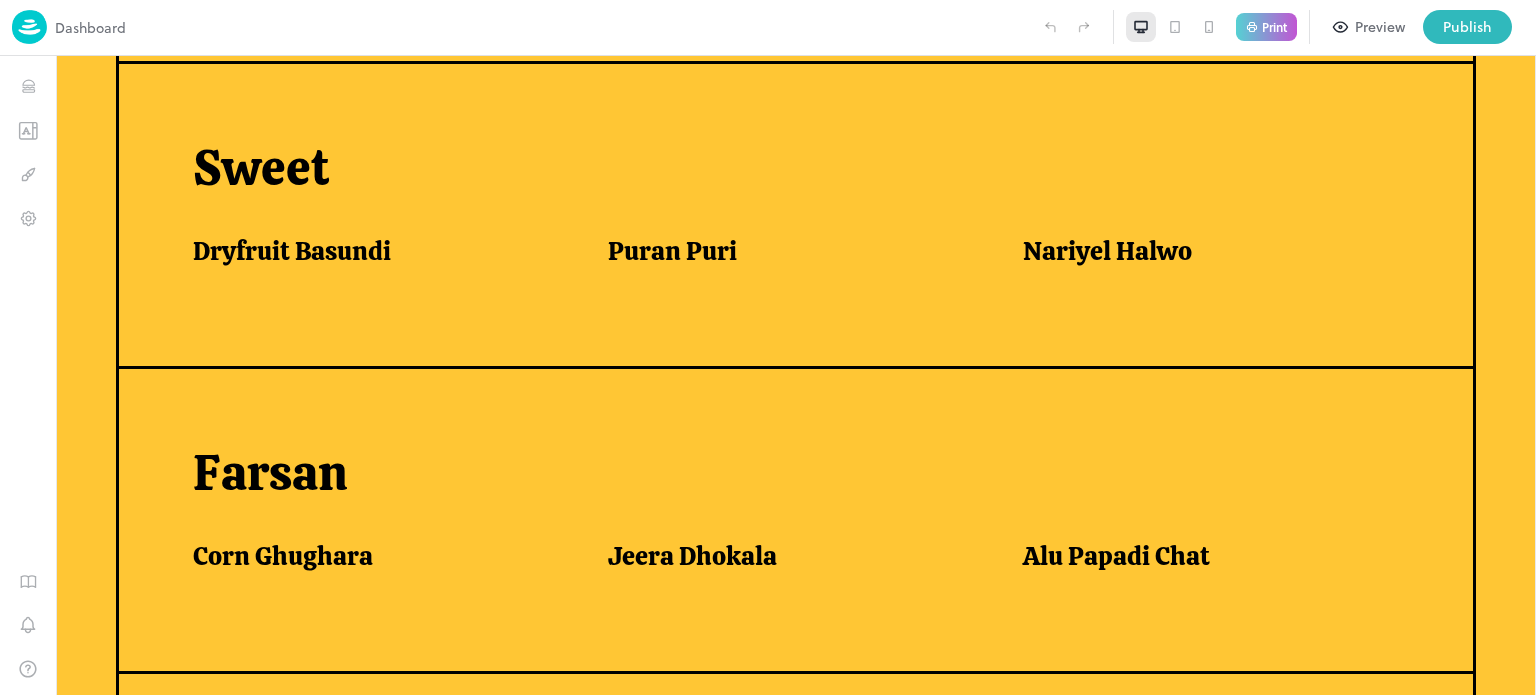 scroll, scrollTop: 898, scrollLeft: 0, axis: vertical 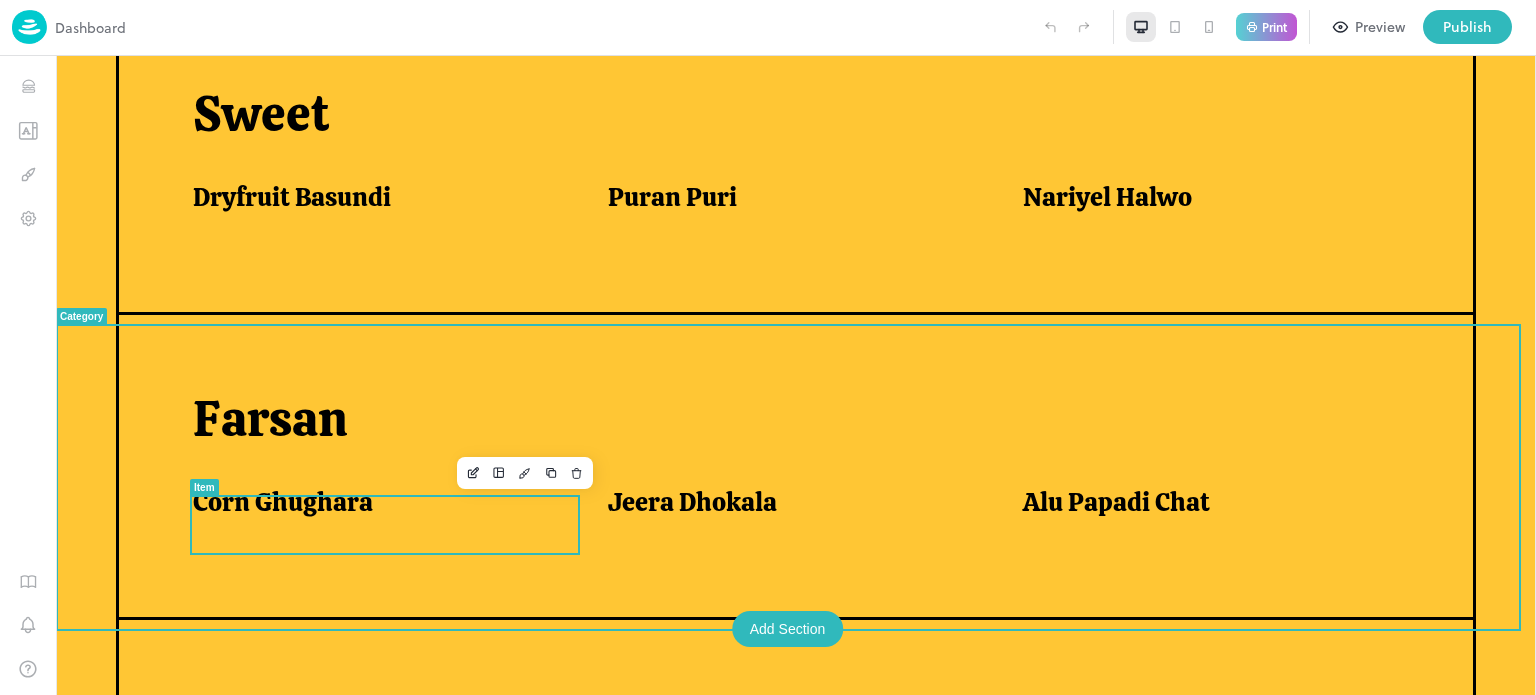 click on "Corn Ghughara" at bounding box center (283, 502) 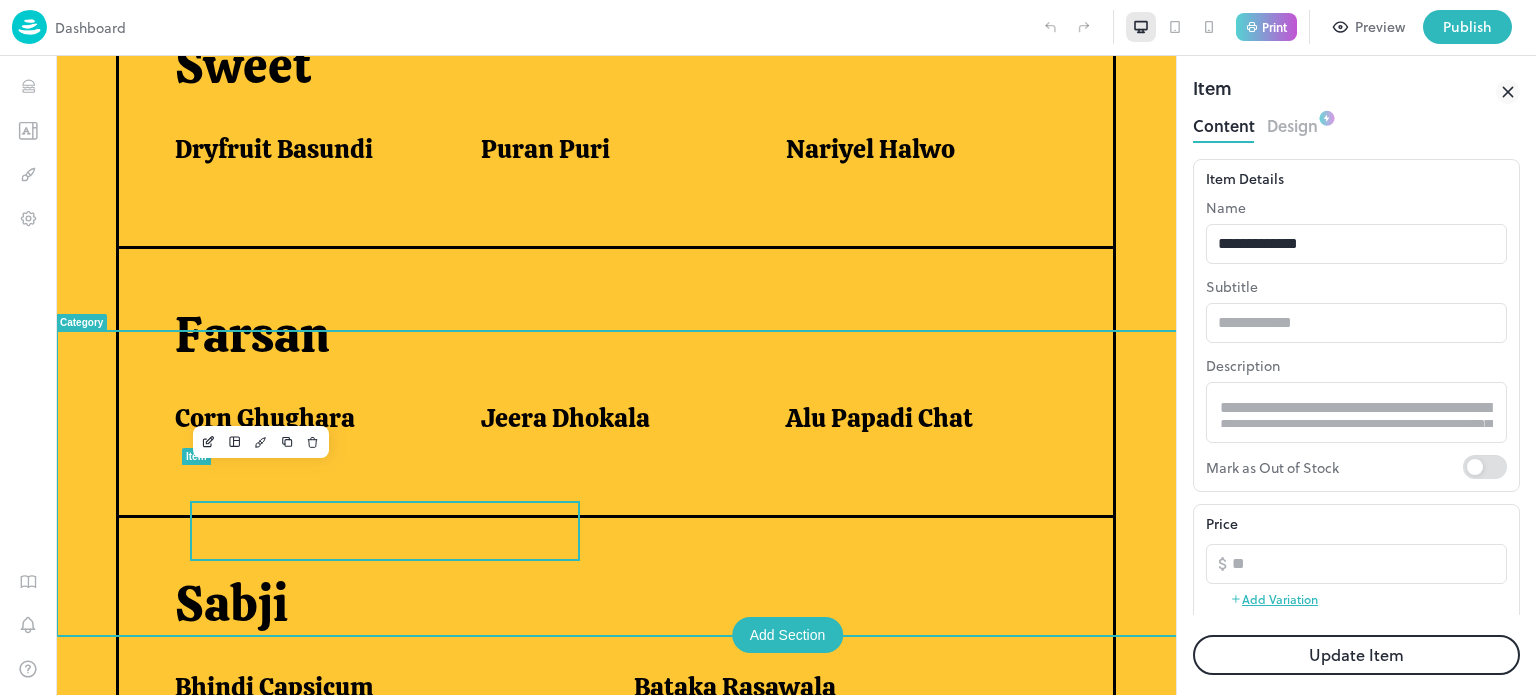 scroll, scrollTop: 844, scrollLeft: 0, axis: vertical 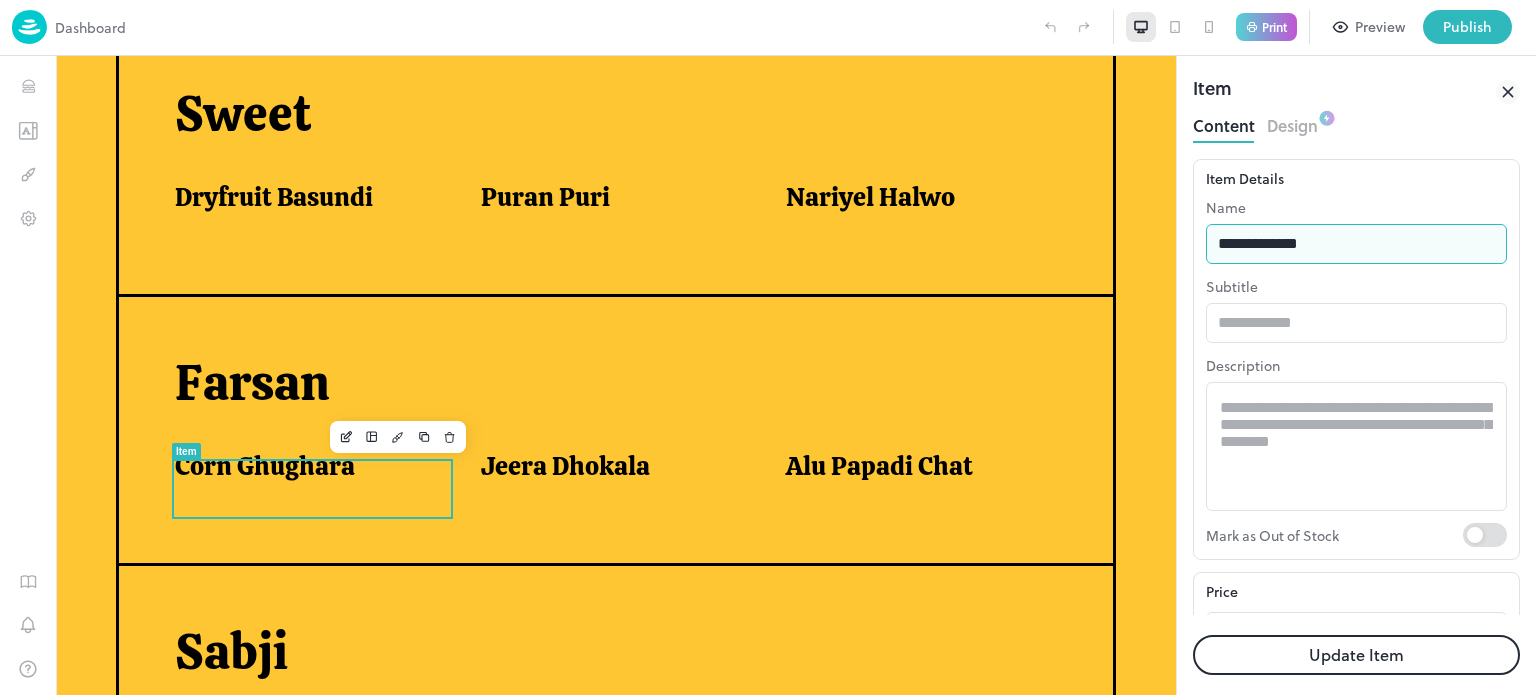 click on "**********" at bounding box center [1356, 244] 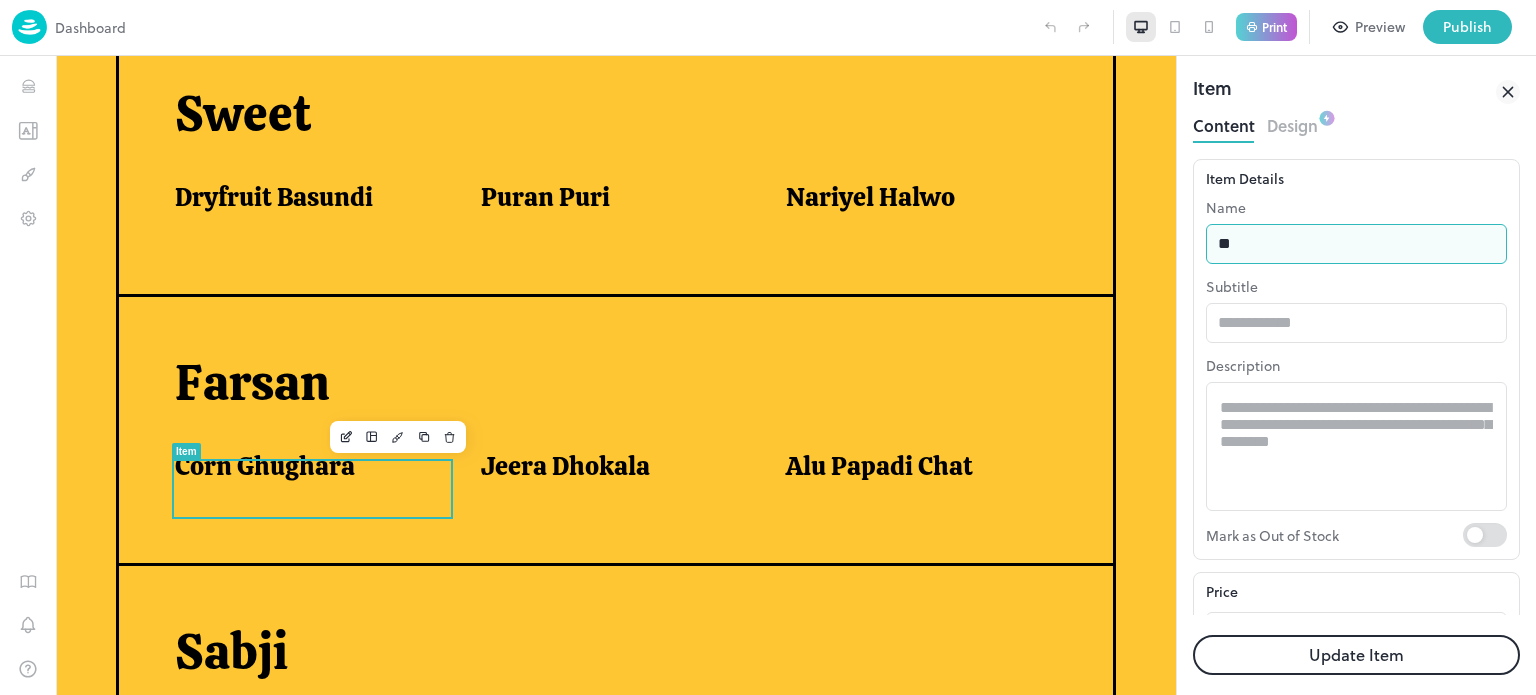 type on "*" 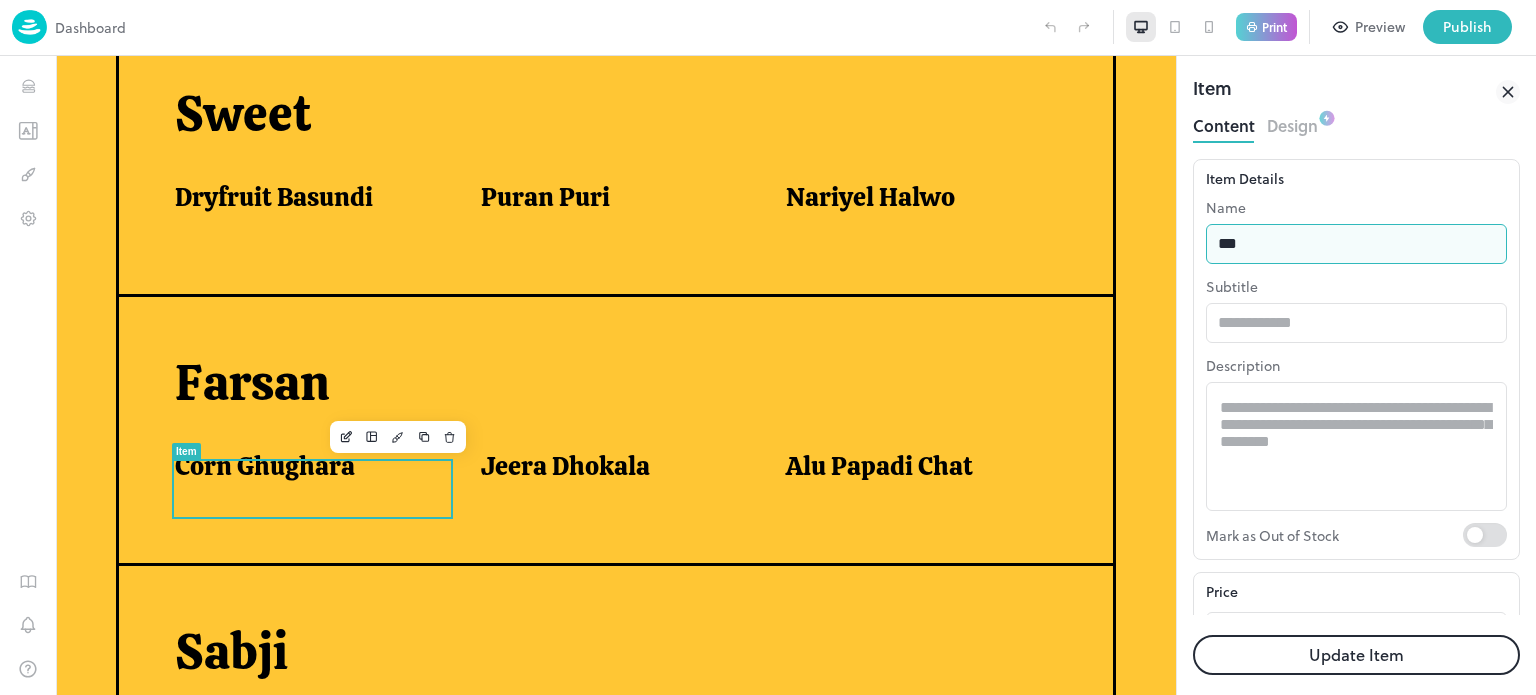 type on "**********" 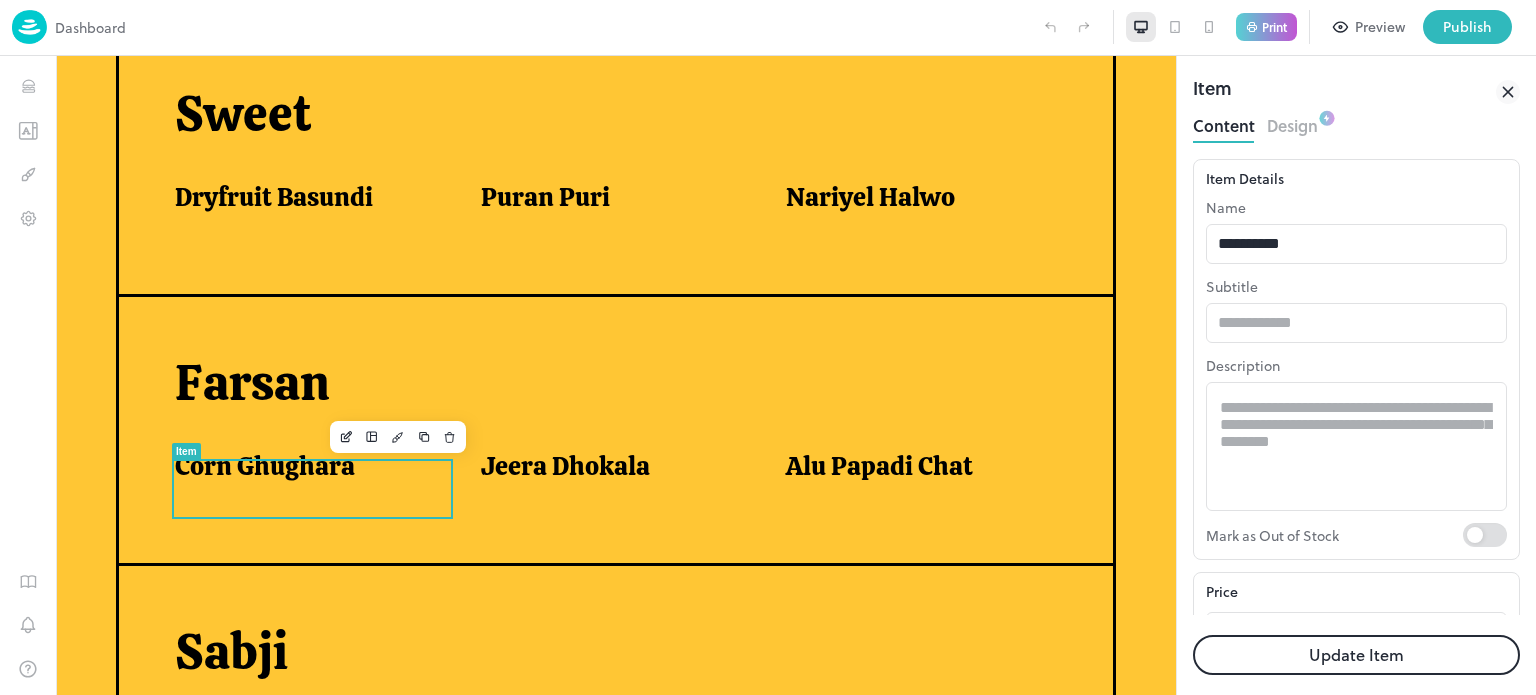 click on "Update Item" at bounding box center (1356, 655) 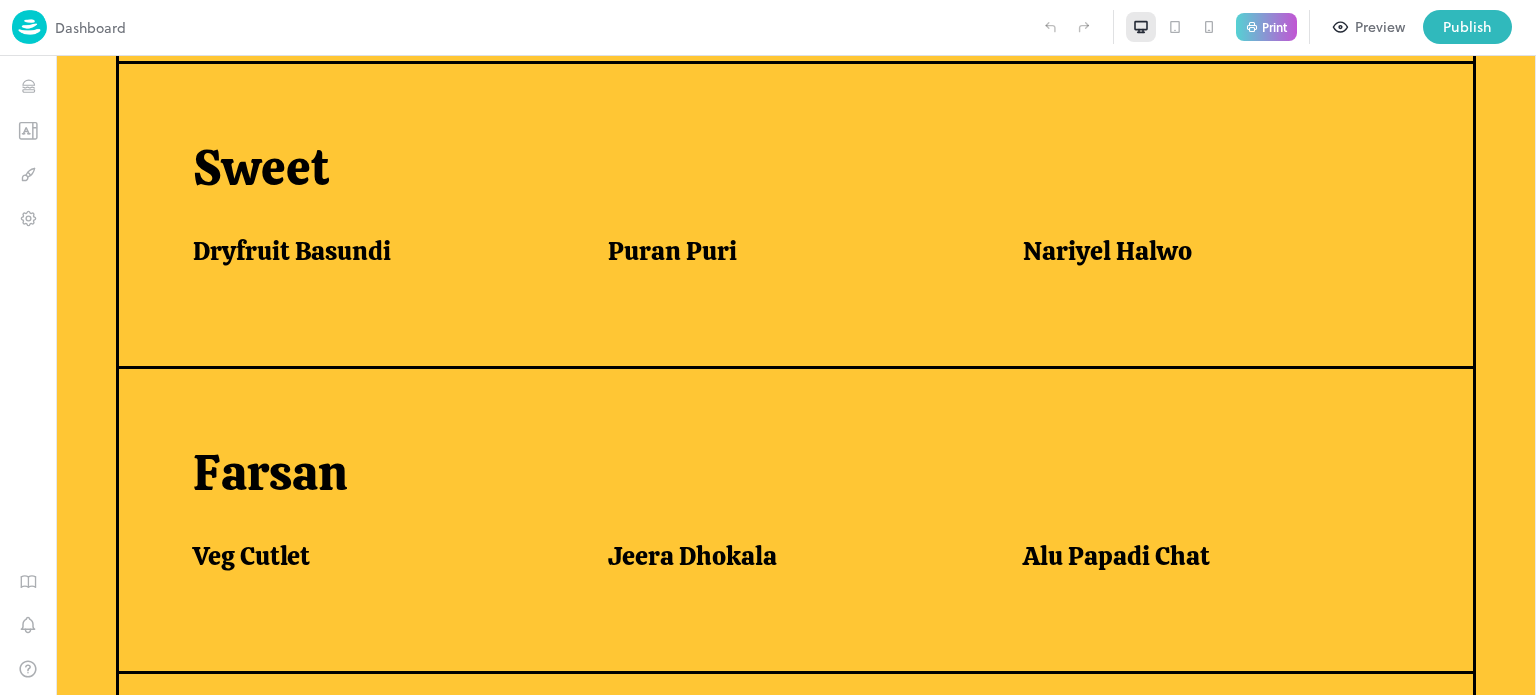 scroll, scrollTop: 898, scrollLeft: 0, axis: vertical 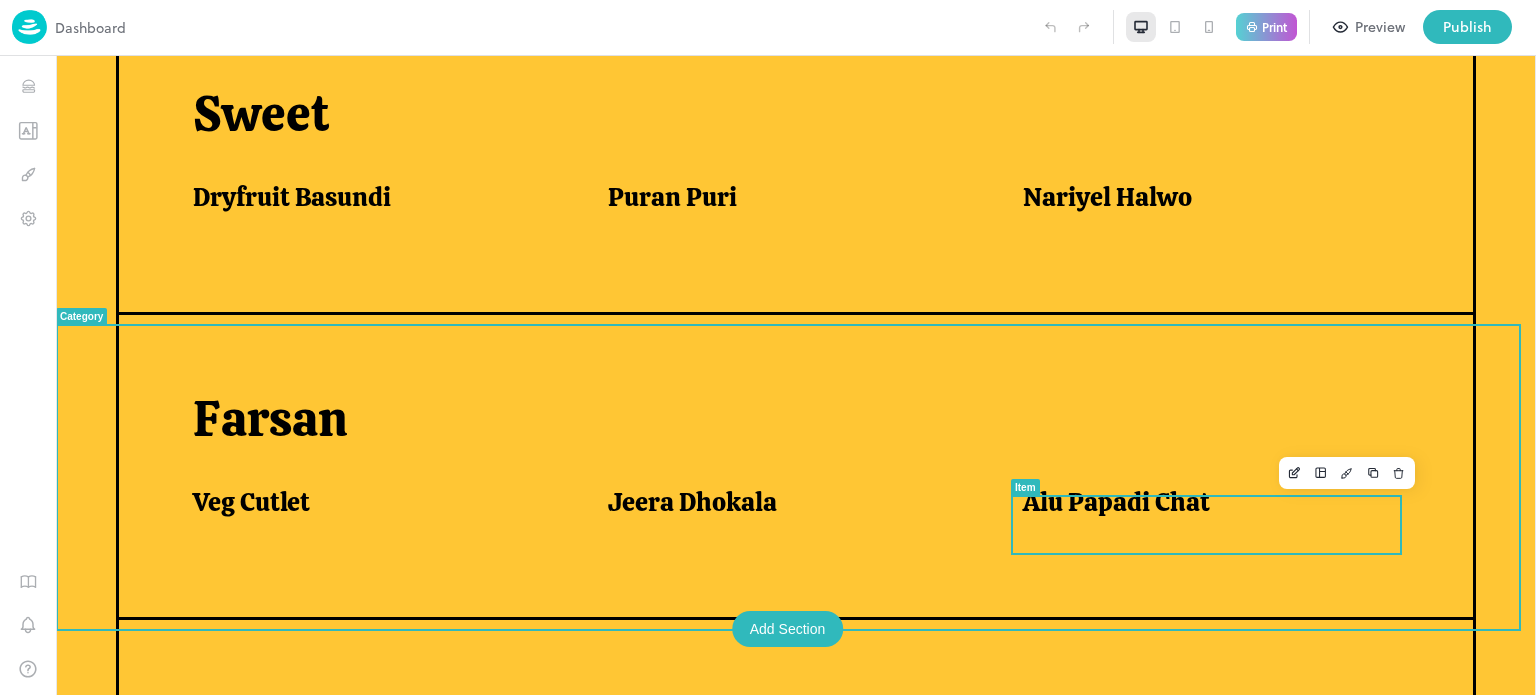 click on "Alu Papadi Chat" at bounding box center (1218, 514) 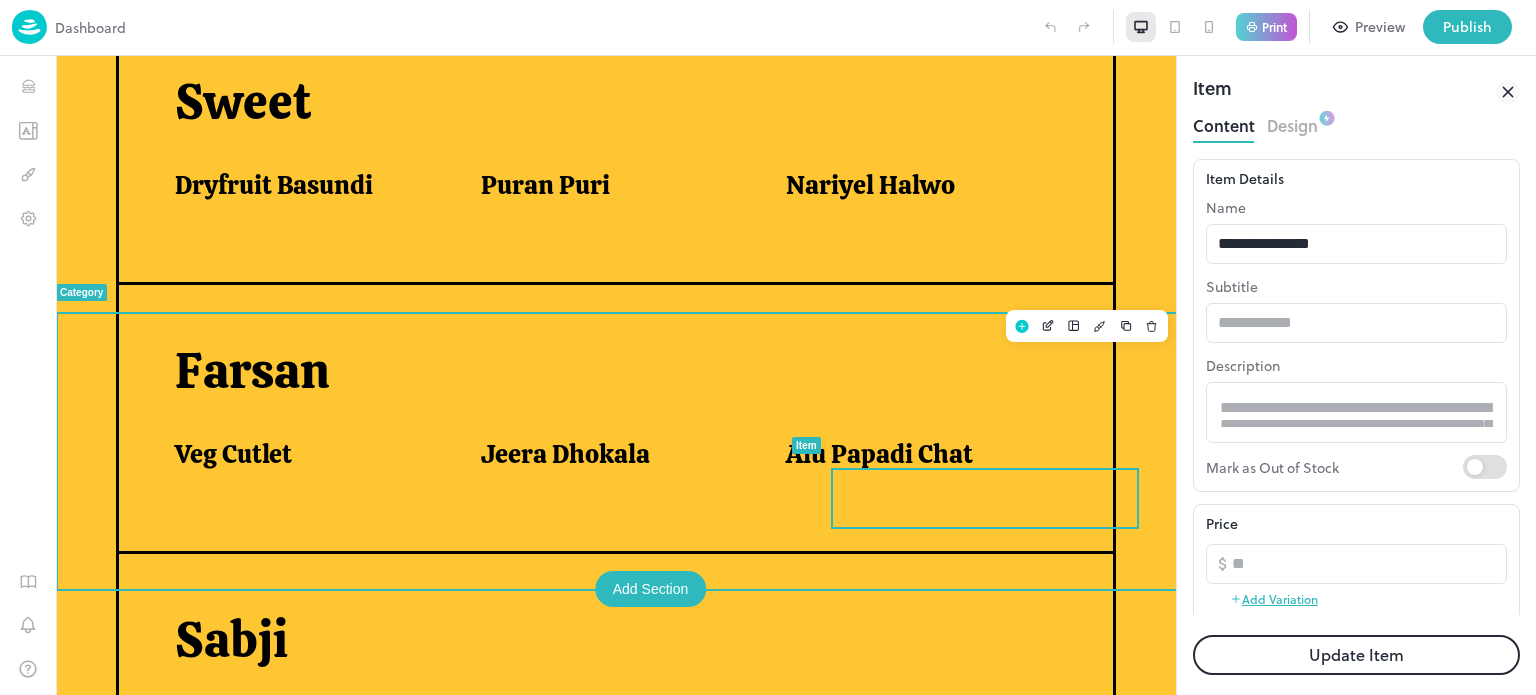 scroll, scrollTop: 0, scrollLeft: 0, axis: both 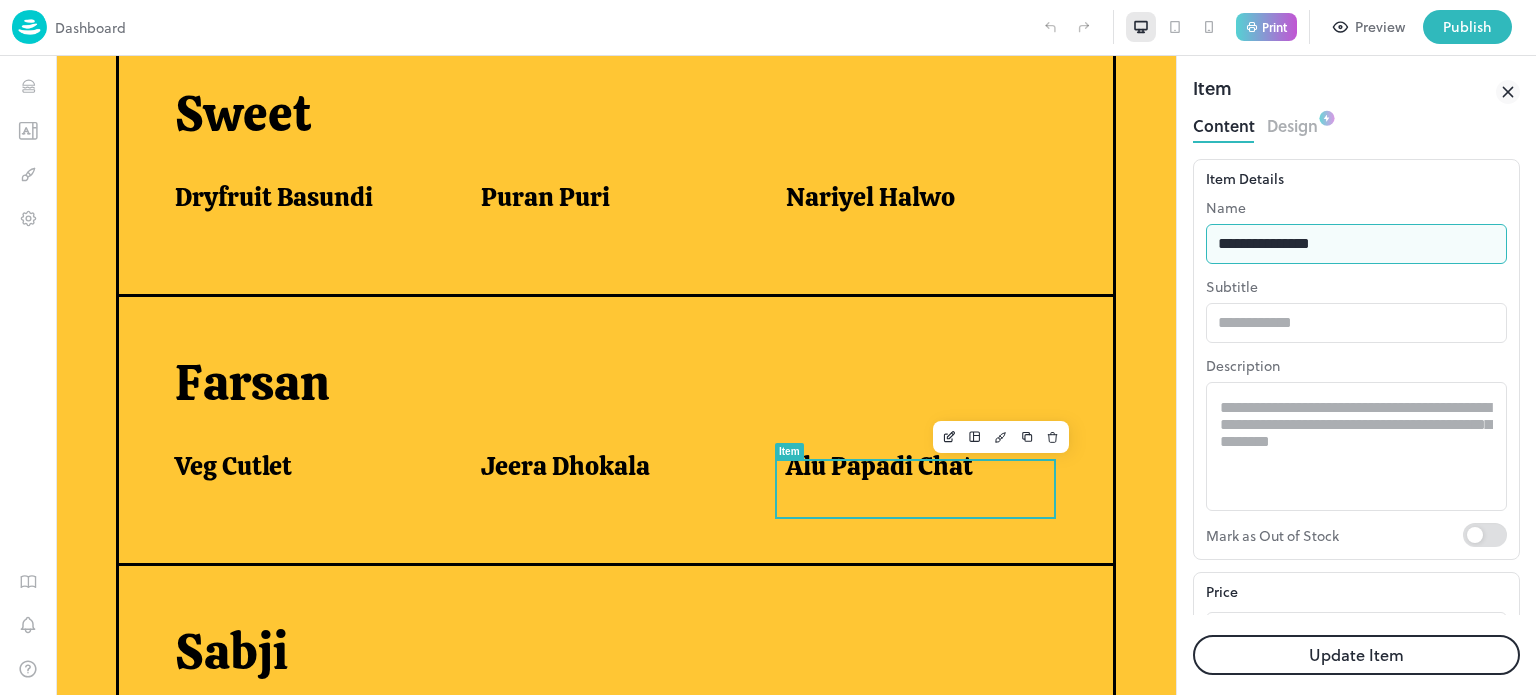 click on "**********" at bounding box center [1356, 244] 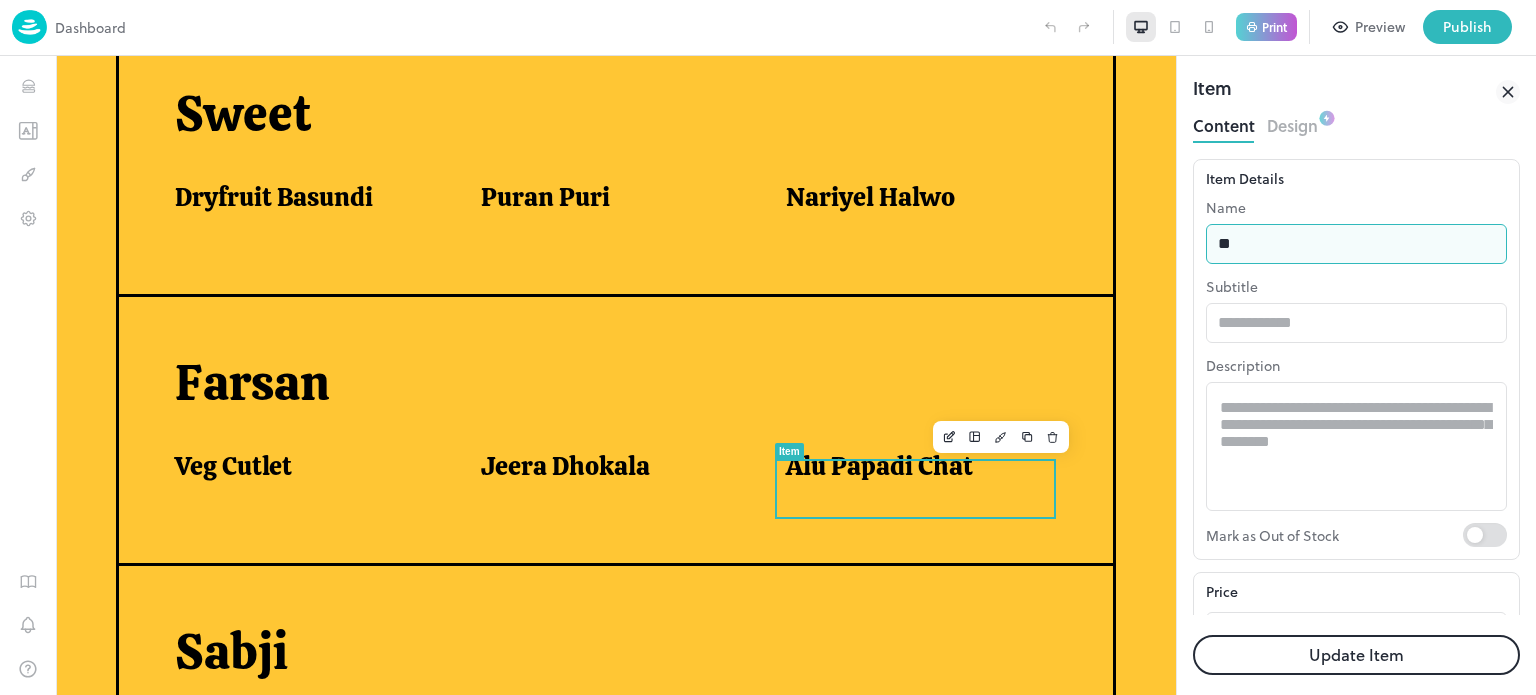 type on "*" 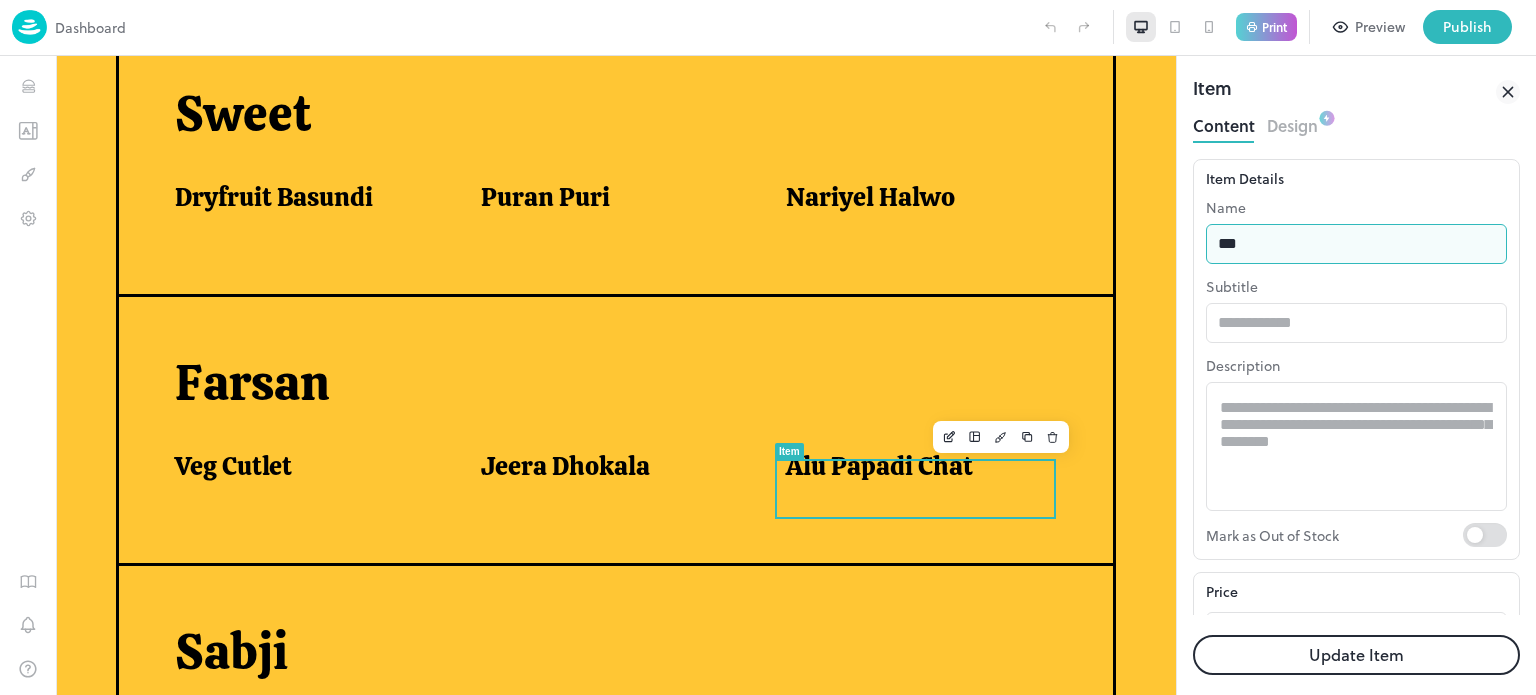 type on "**********" 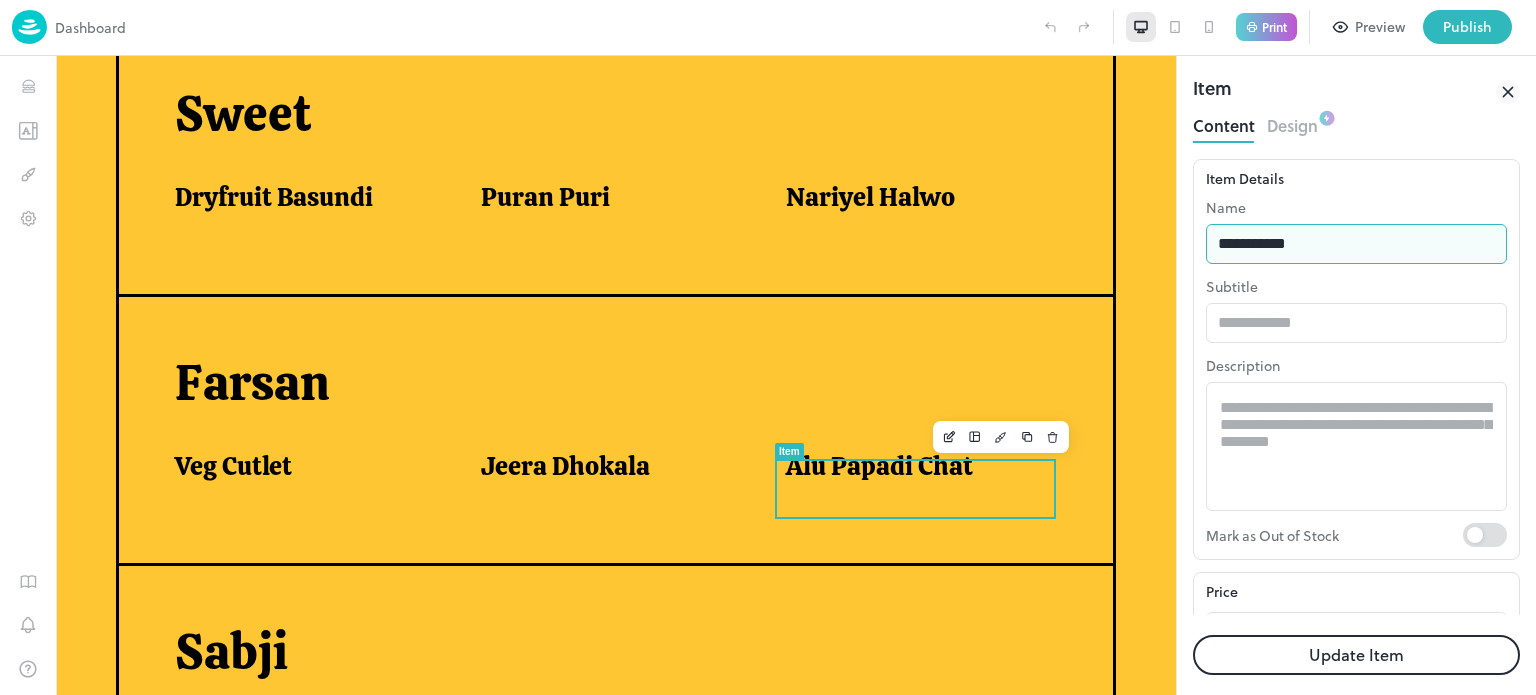 click on "Update Item" at bounding box center [1356, 655] 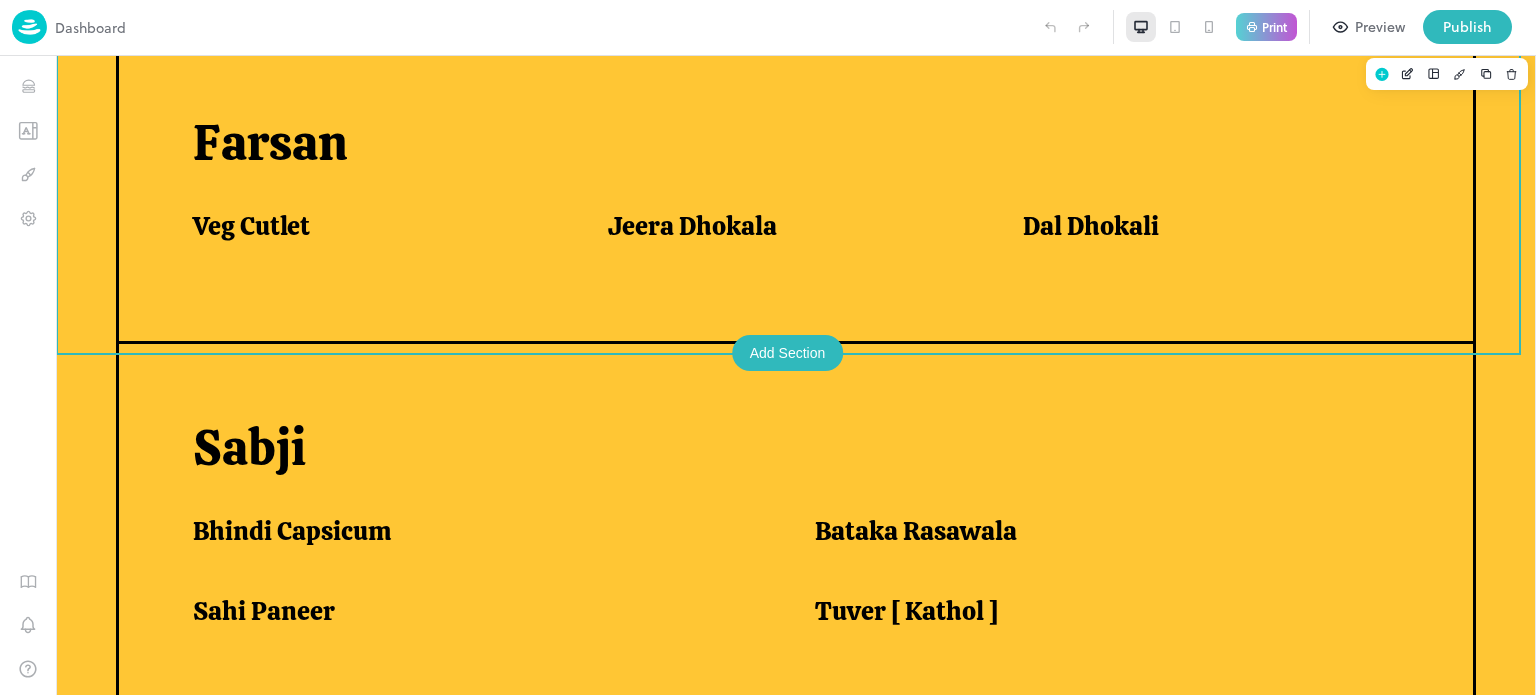 scroll, scrollTop: 1221, scrollLeft: 0, axis: vertical 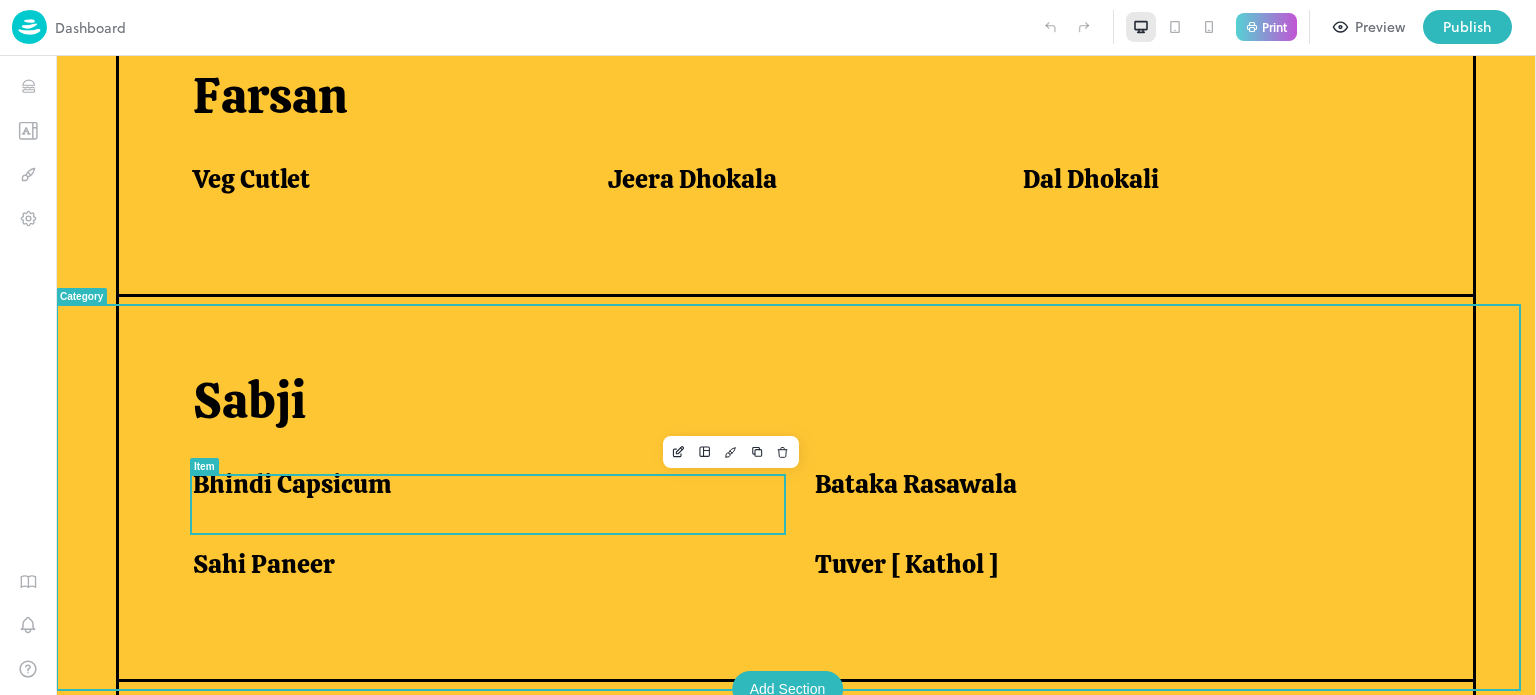 click on "Bhindi Capsicum" at bounding box center [292, 484] 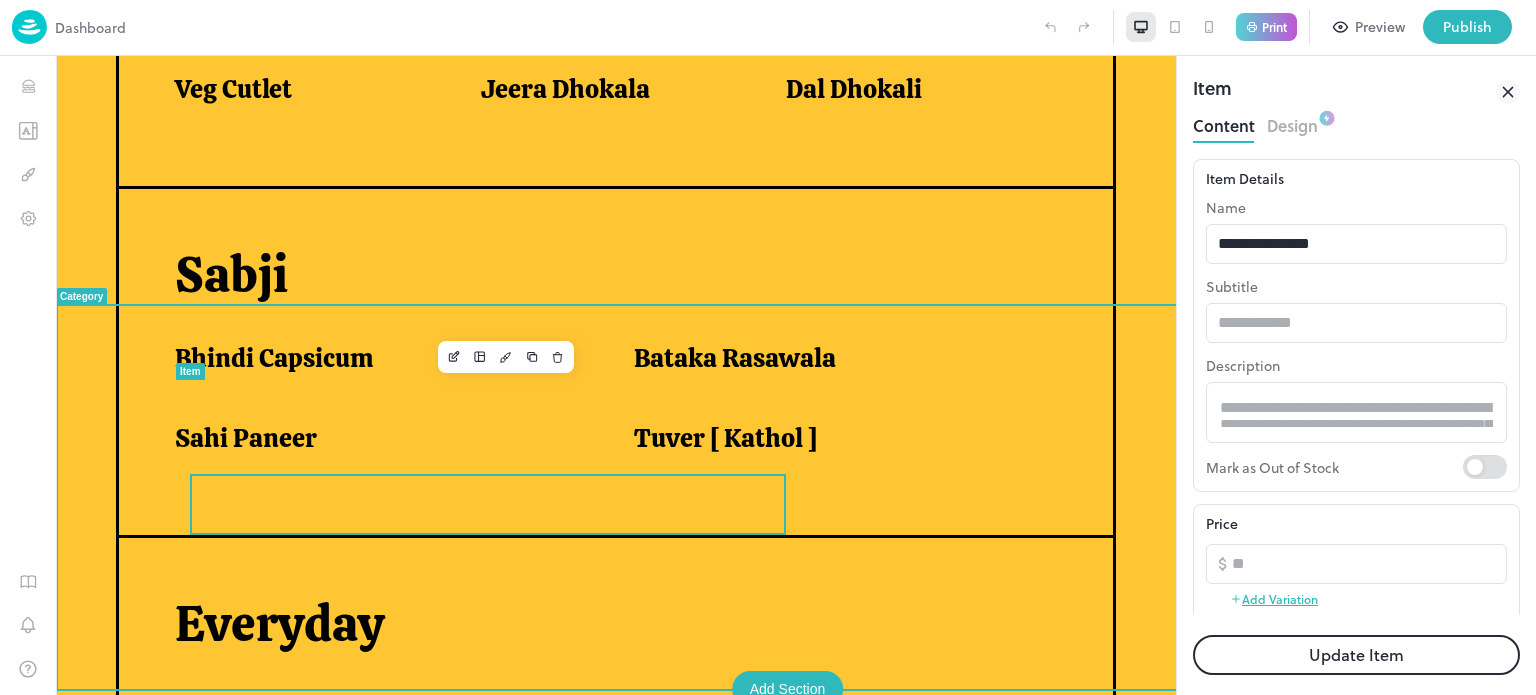 scroll, scrollTop: 1138, scrollLeft: 0, axis: vertical 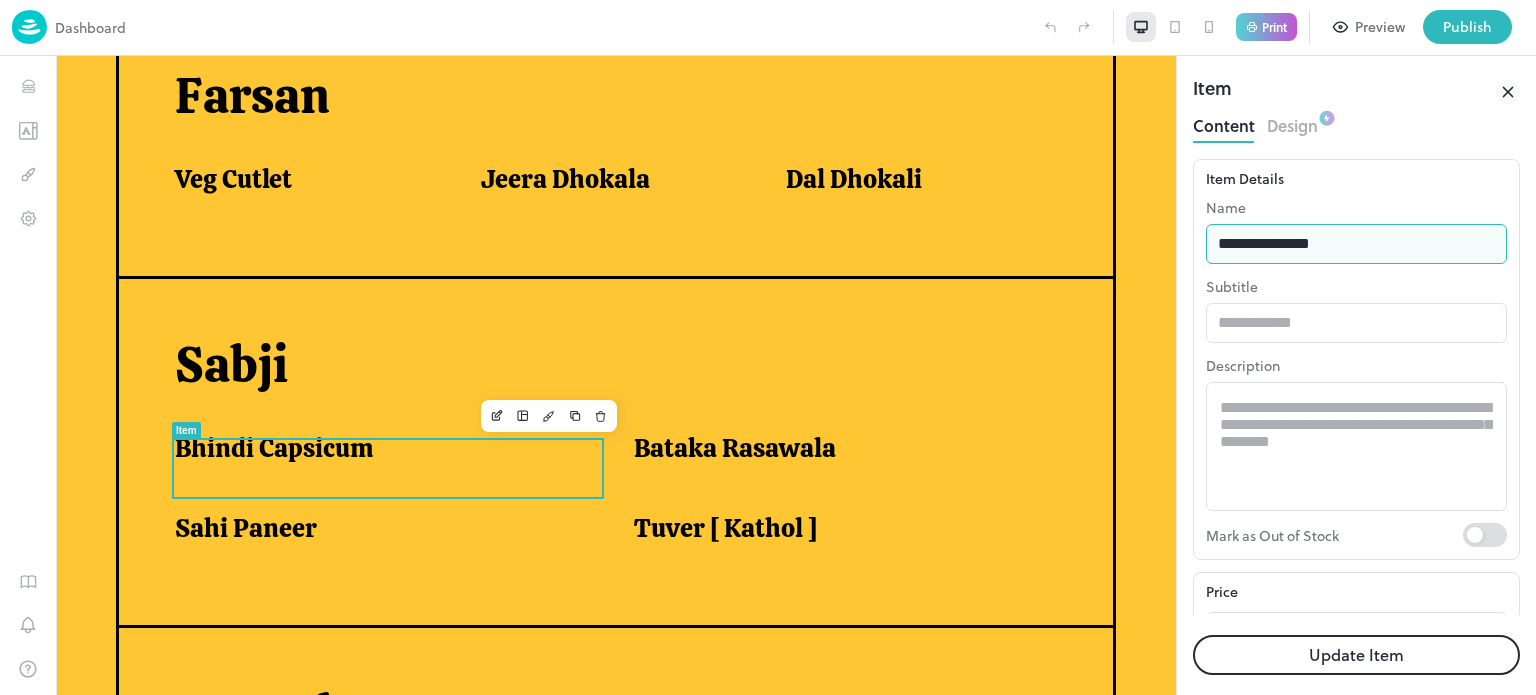 click on "**********" at bounding box center (1356, 244) 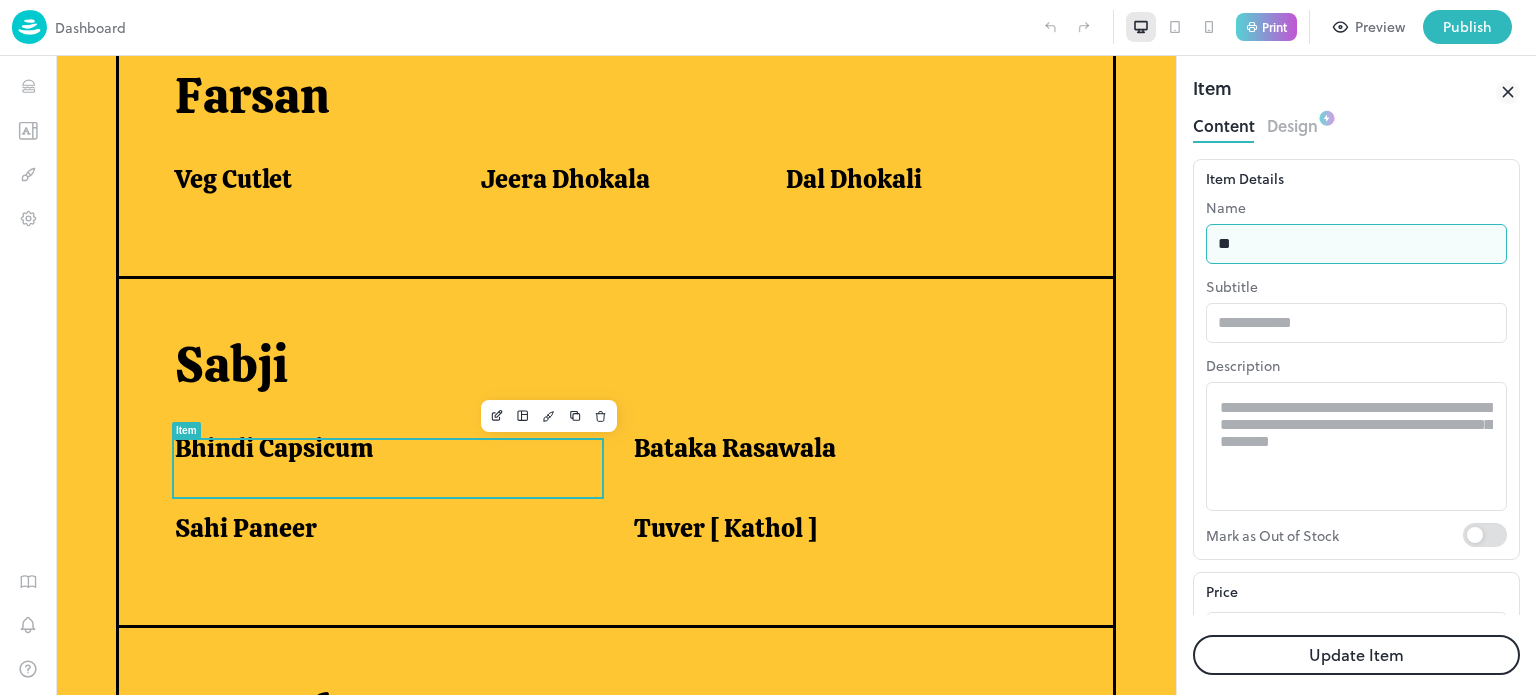 type on "*" 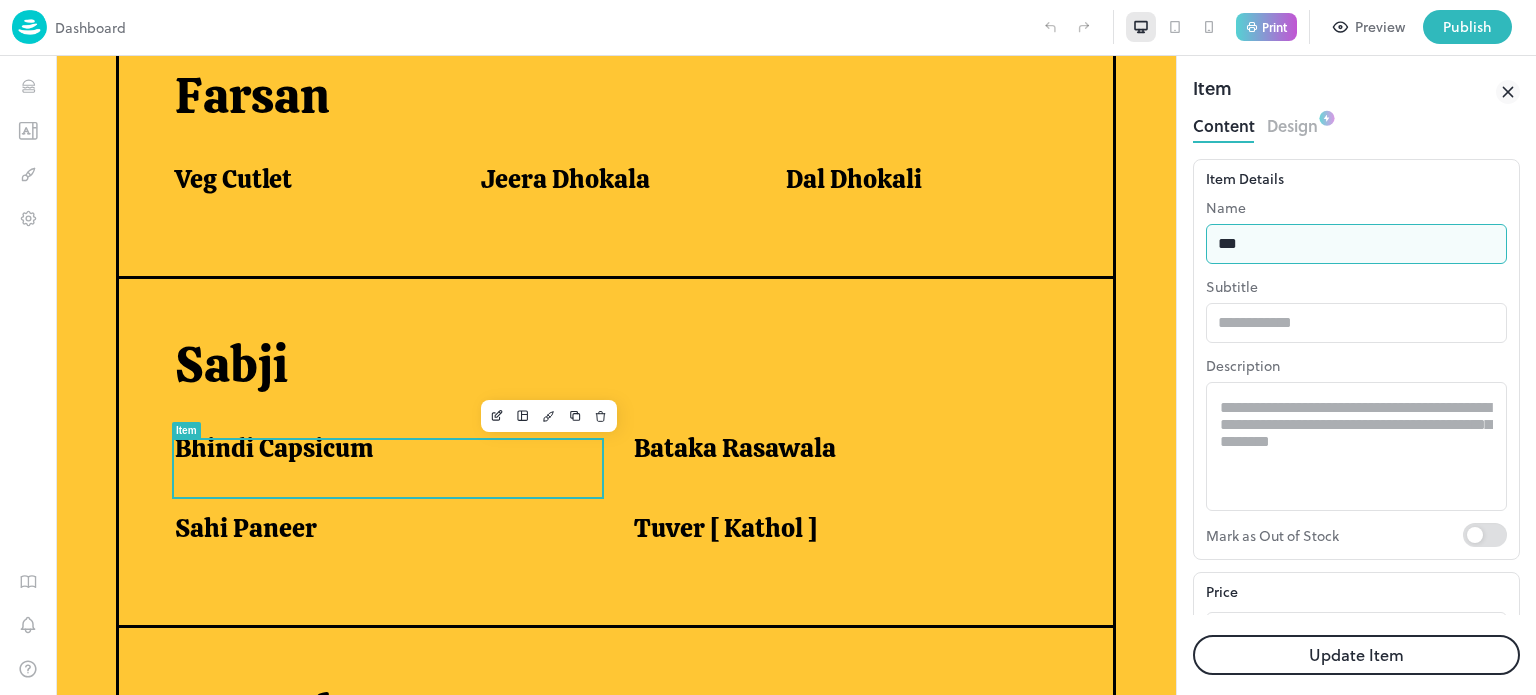 type on "**********" 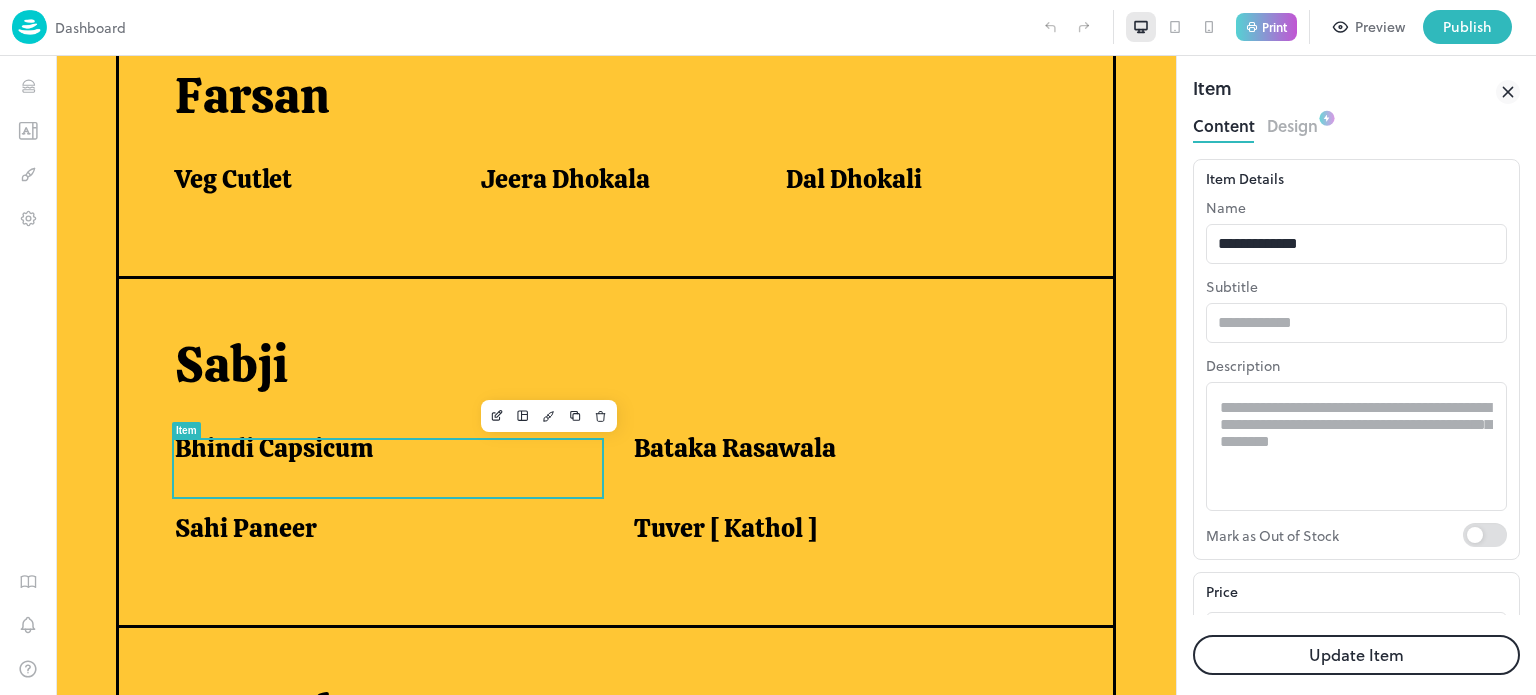 click on "Update Item" at bounding box center (1356, 655) 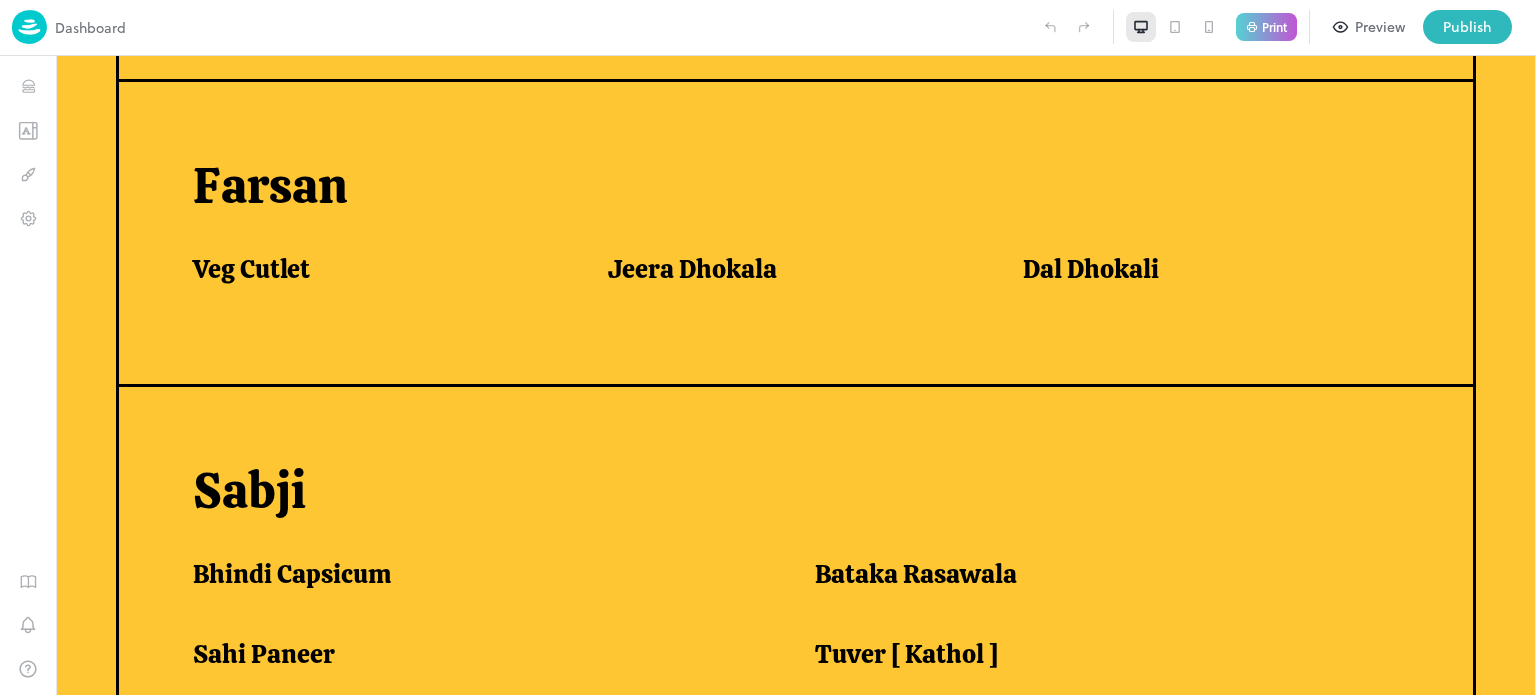scroll, scrollTop: 1221, scrollLeft: 0, axis: vertical 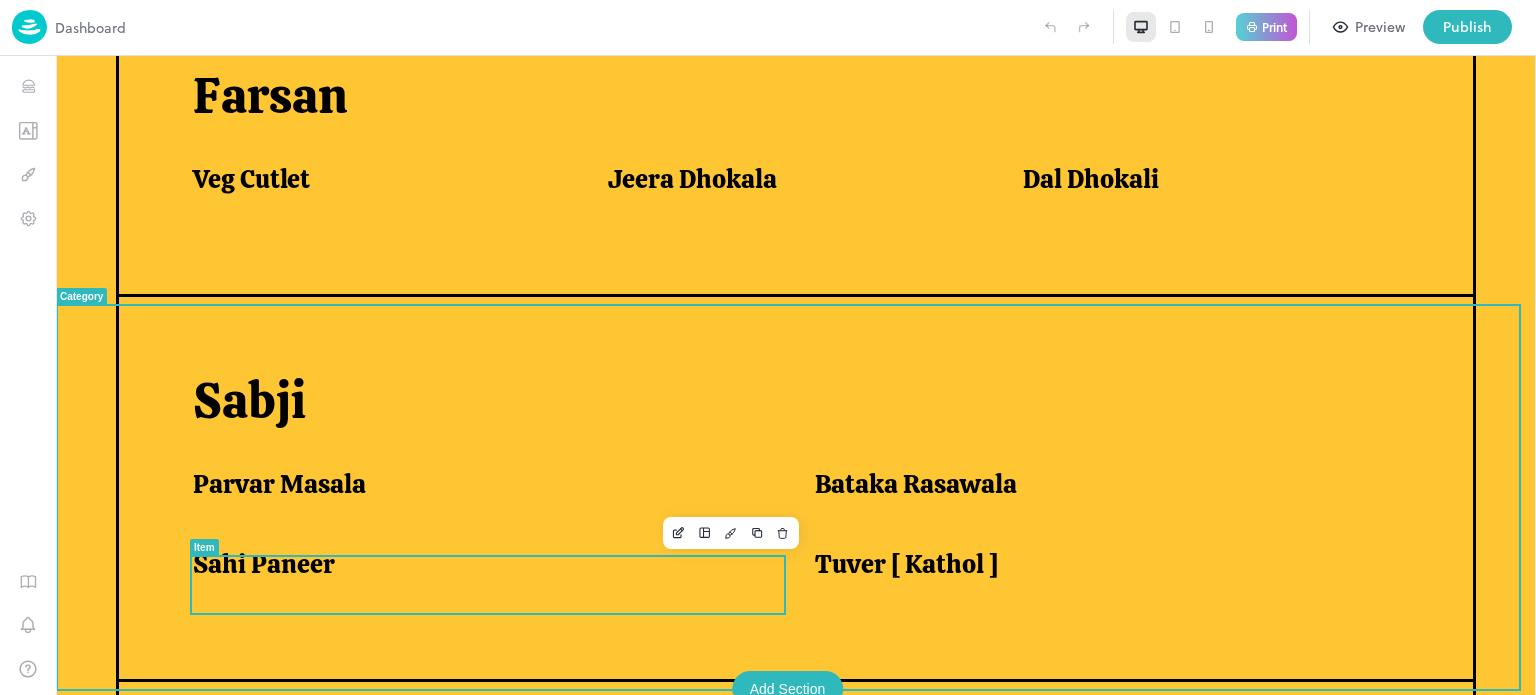 click on "Sahi Paneer" at bounding box center (264, 564) 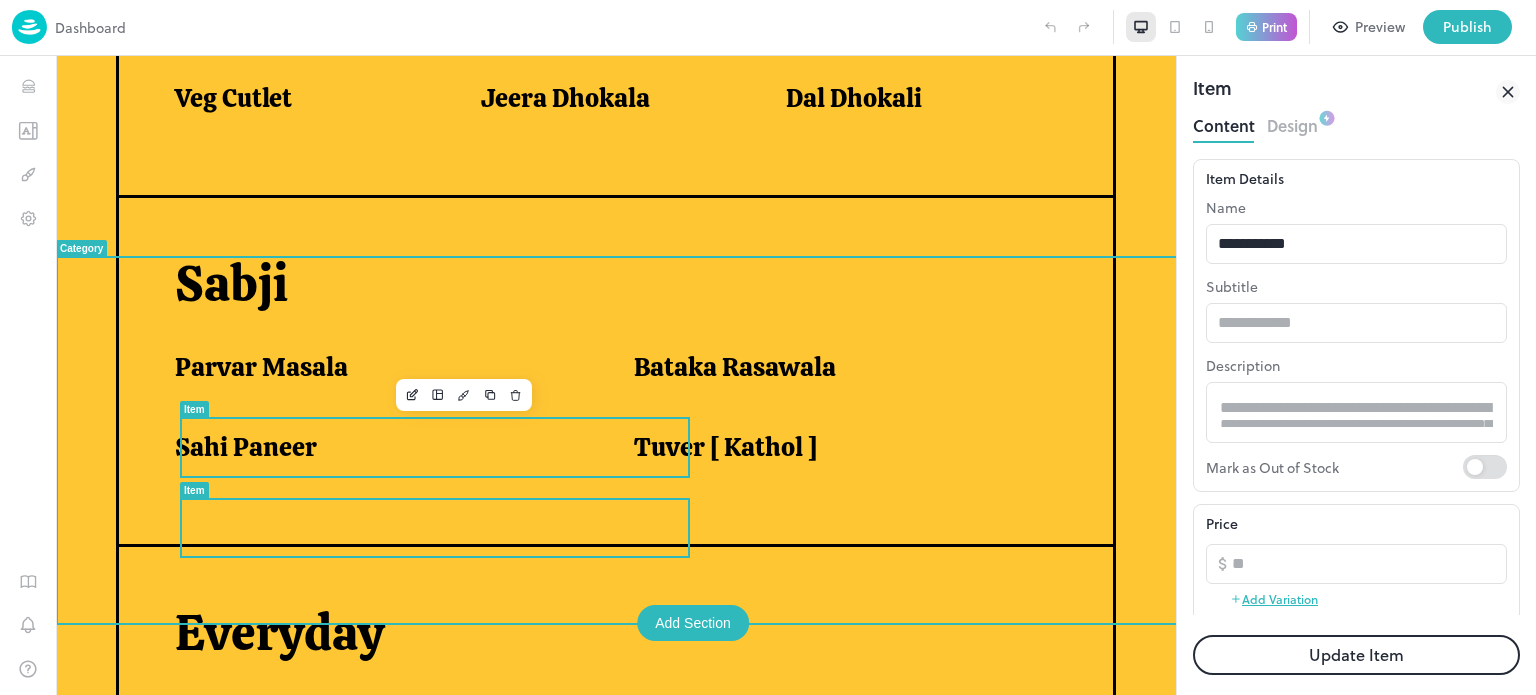 scroll, scrollTop: 1131, scrollLeft: 0, axis: vertical 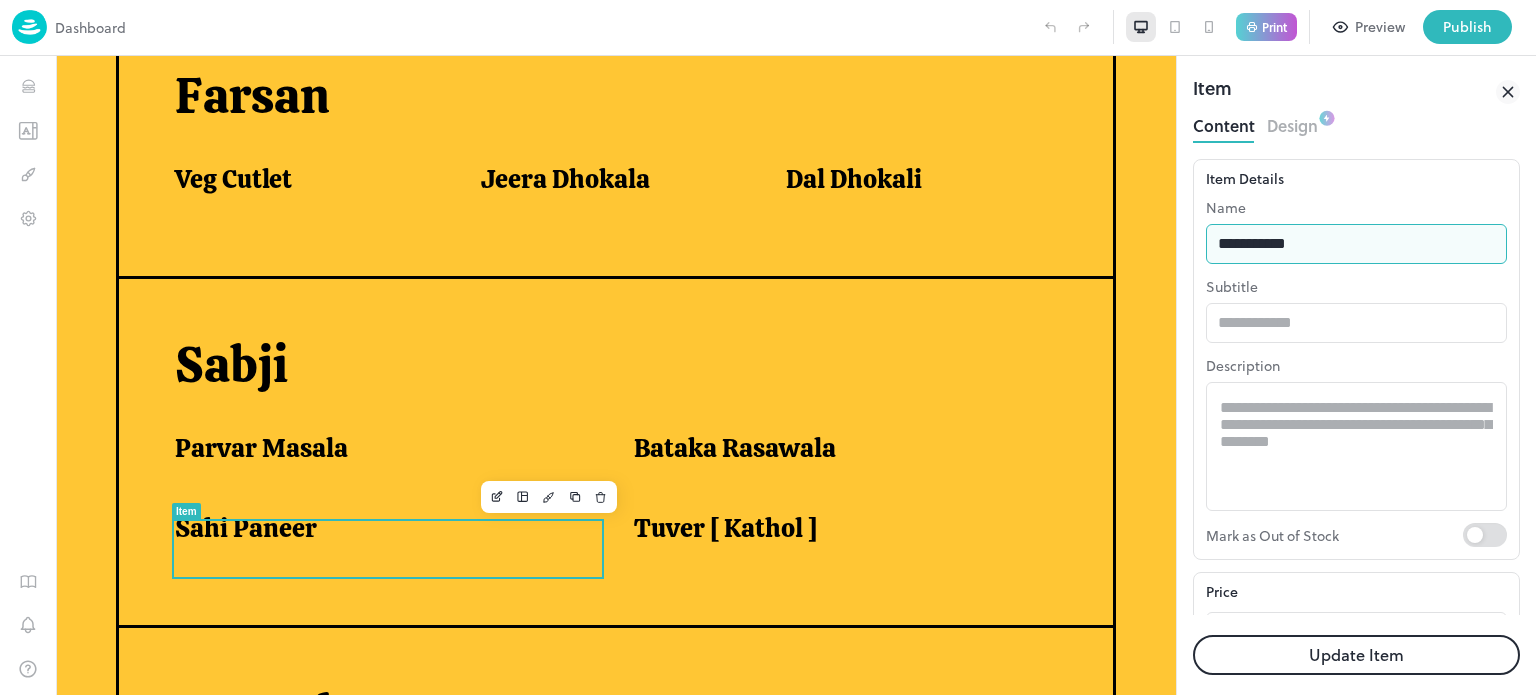 click on "**********" at bounding box center (1356, 244) 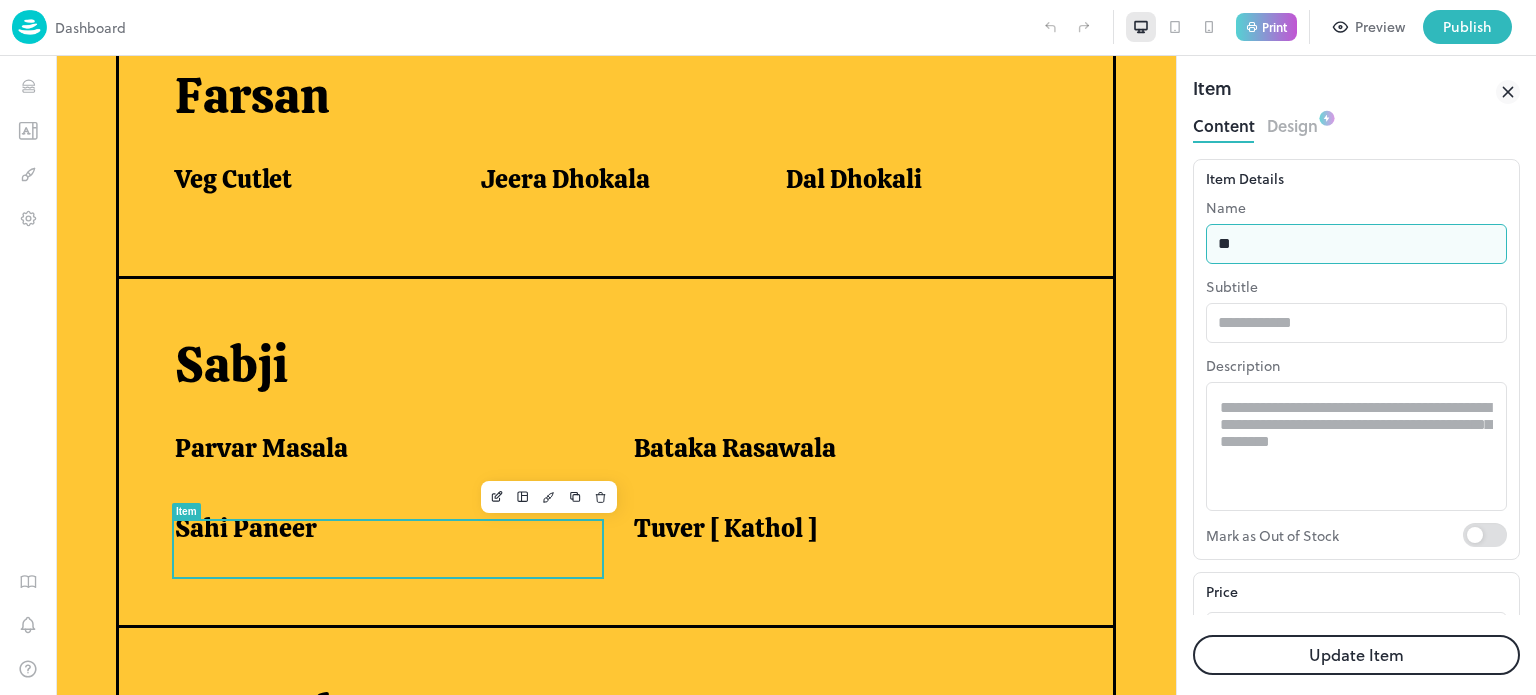 type on "*" 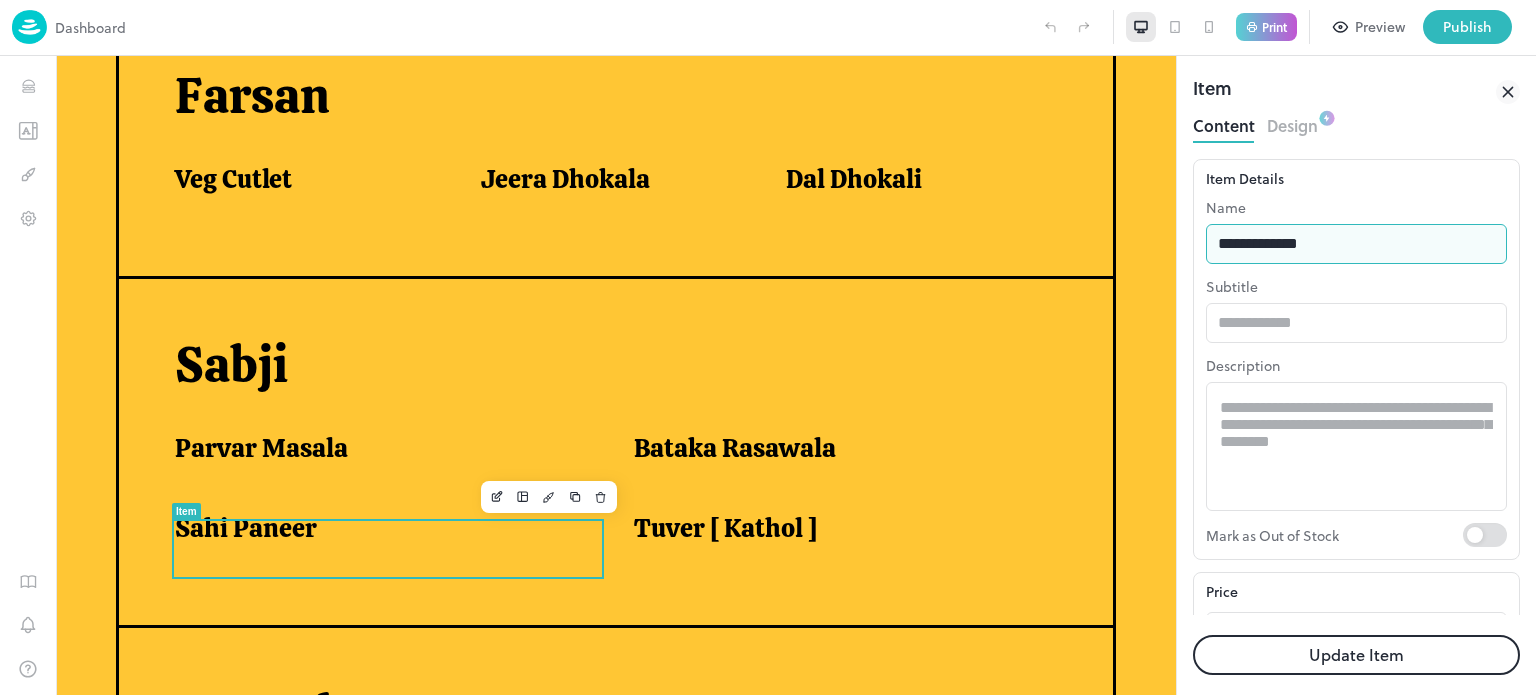 click on "Update Item" at bounding box center [1356, 655] 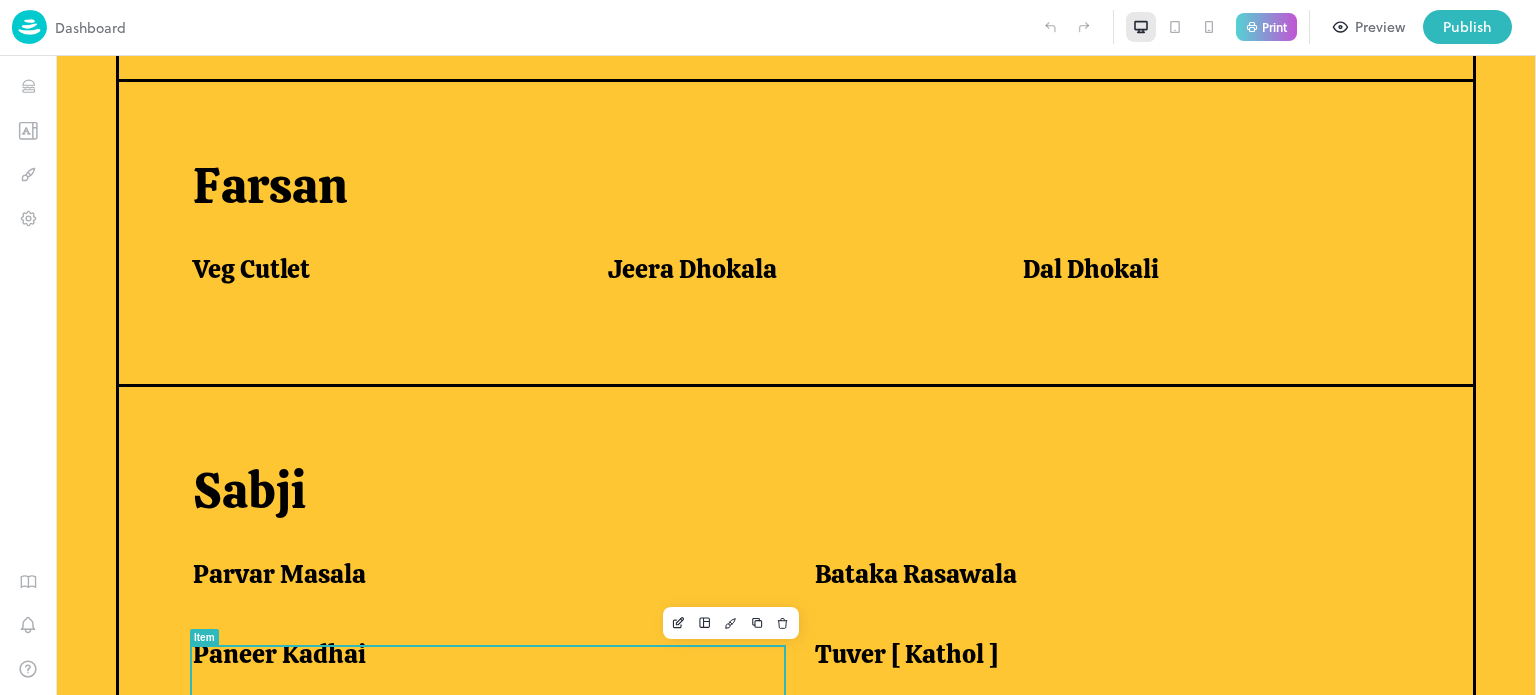 scroll, scrollTop: 1221, scrollLeft: 0, axis: vertical 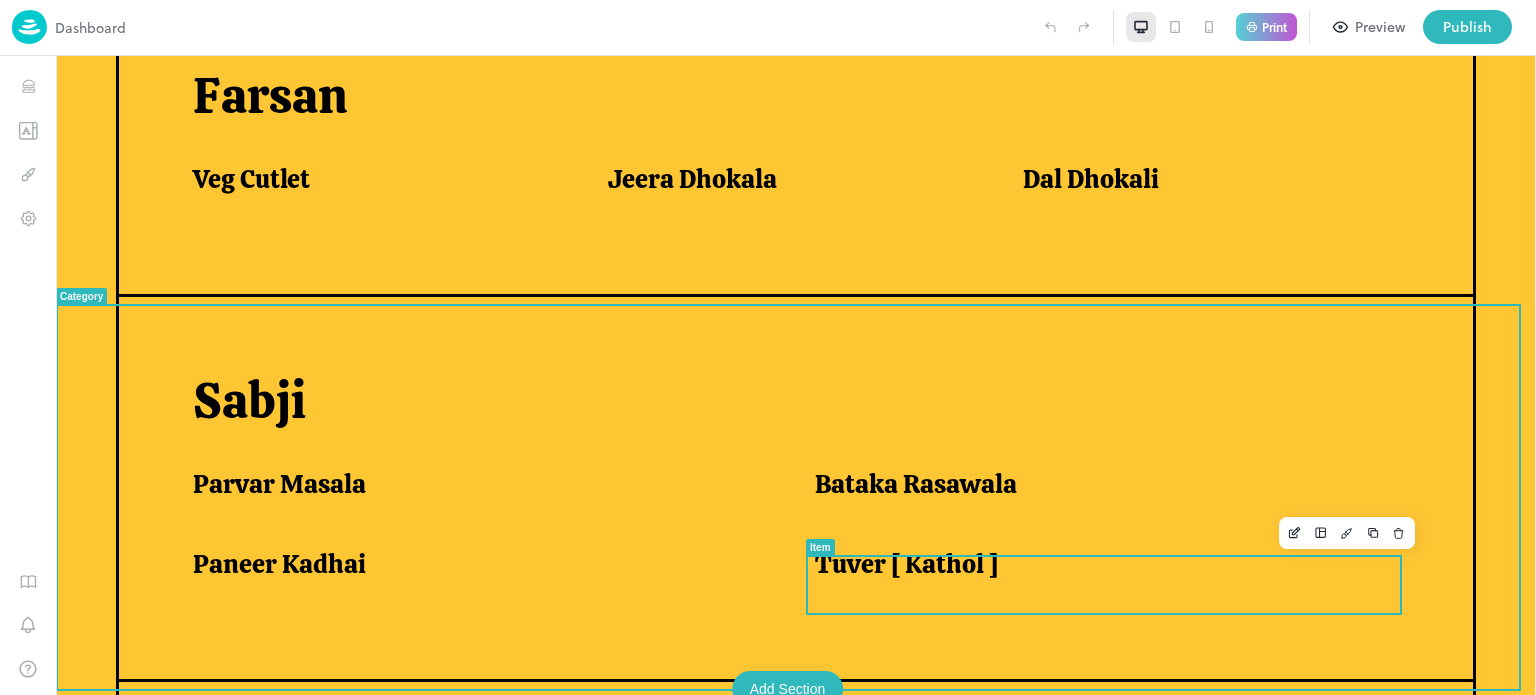 click on "Tuver [ Kathol ]" at bounding box center (906, 564) 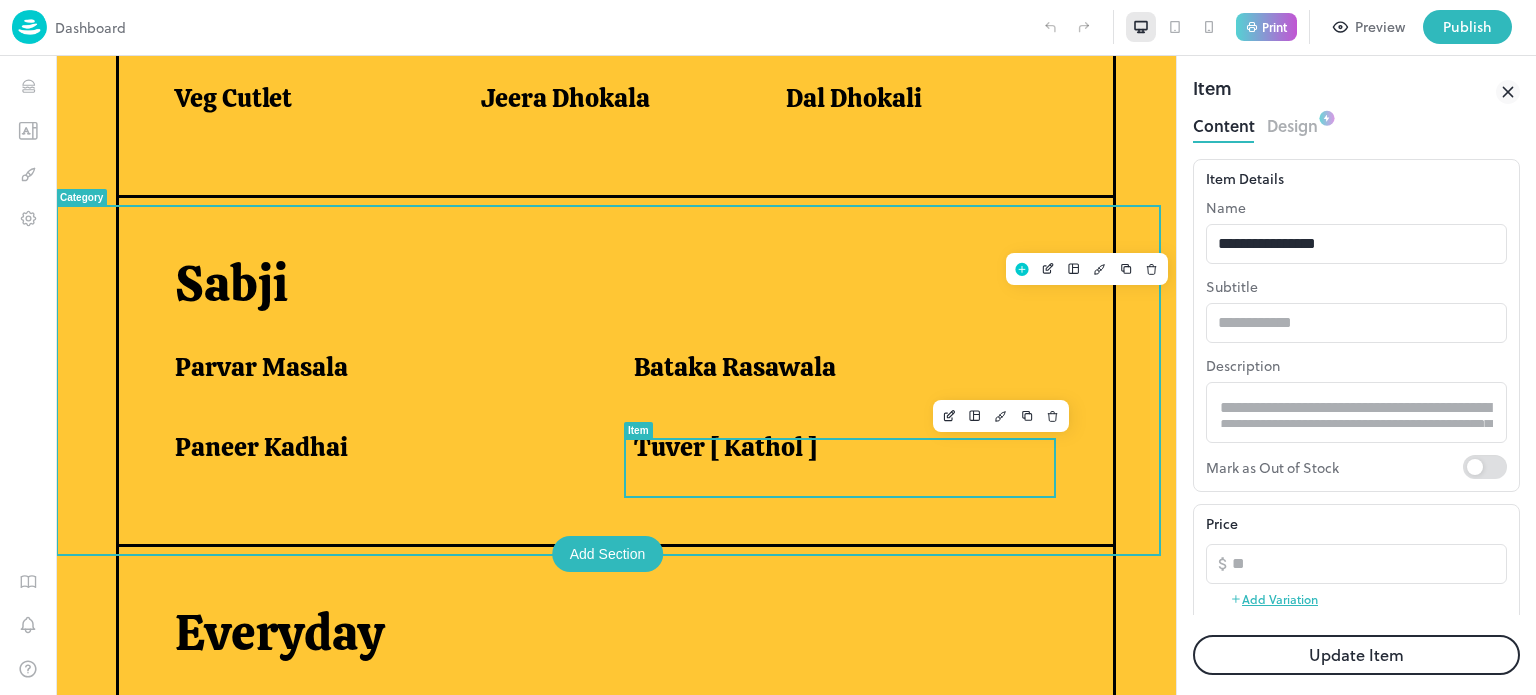 scroll, scrollTop: 1131, scrollLeft: 0, axis: vertical 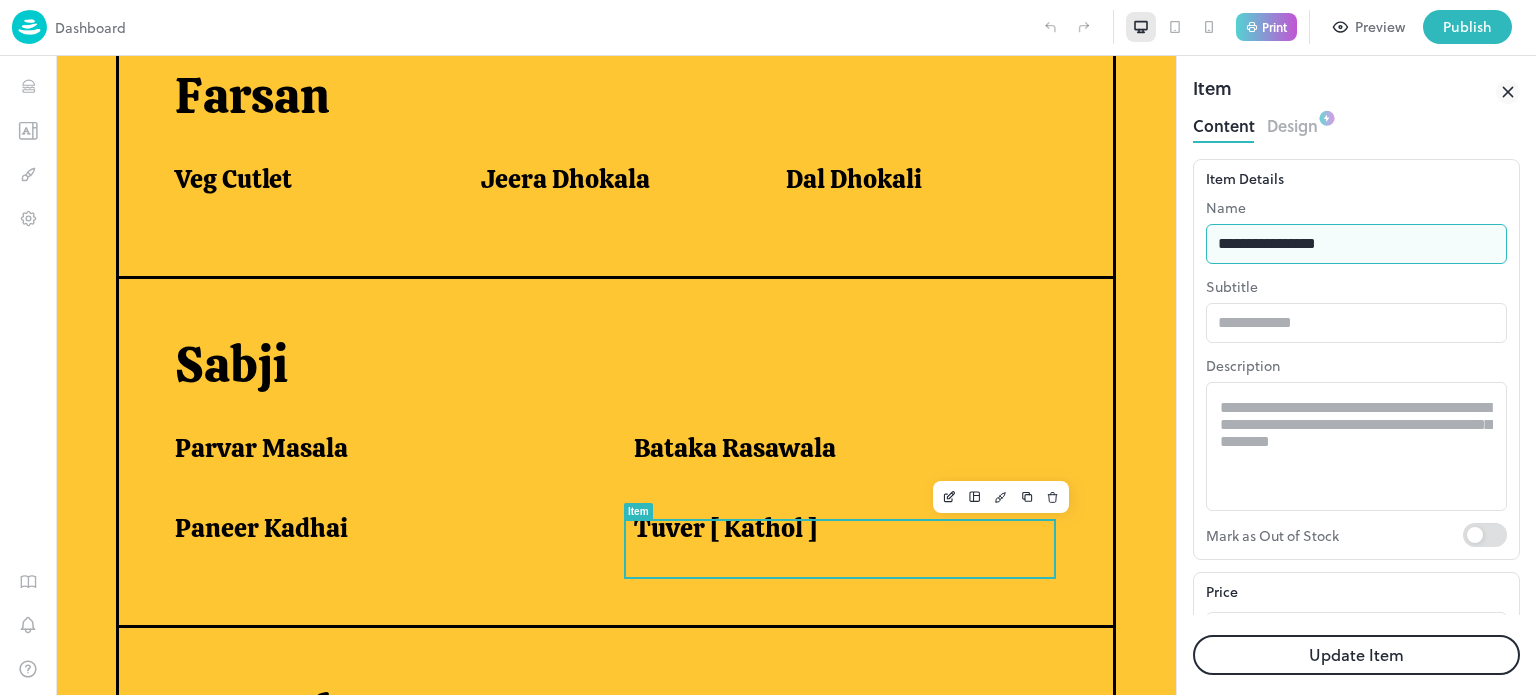 click on "**********" at bounding box center (1356, 244) 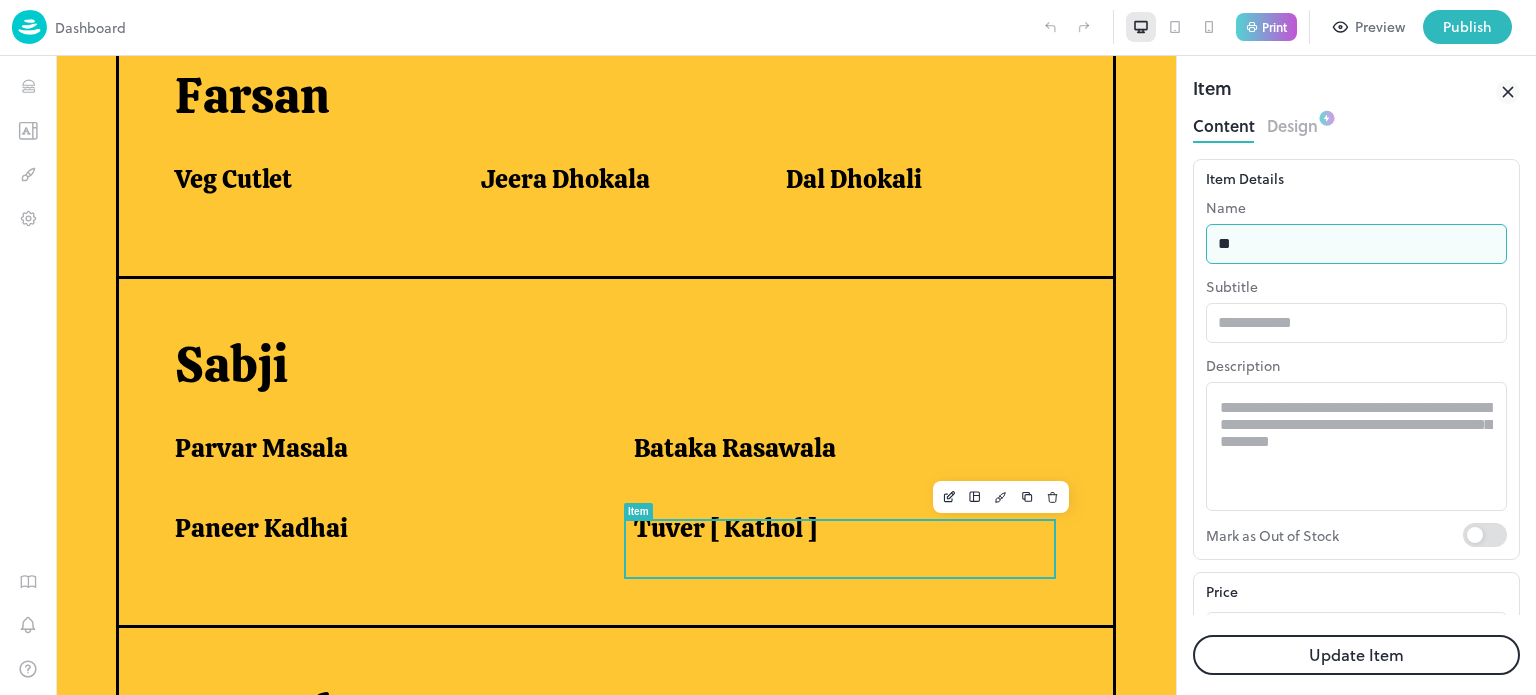 type on "*" 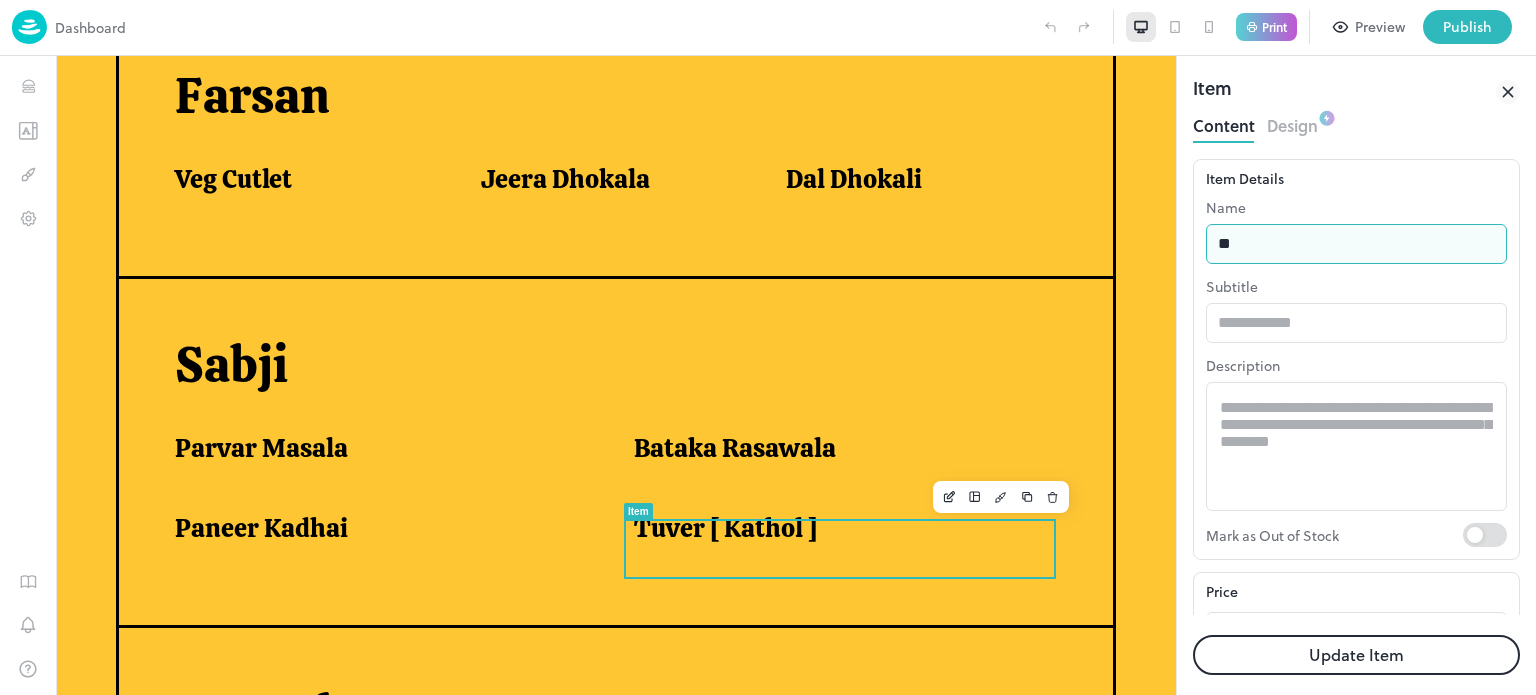 type on "*" 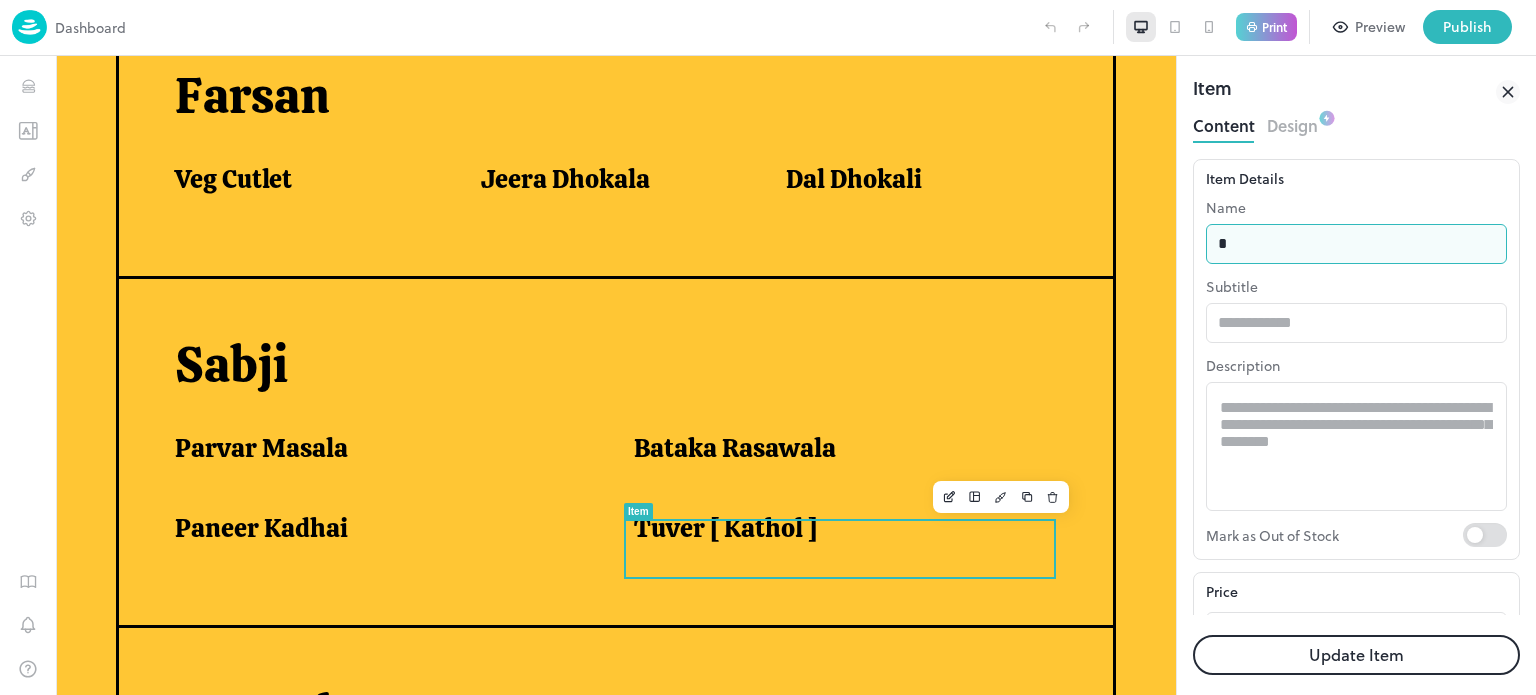 type on "**********" 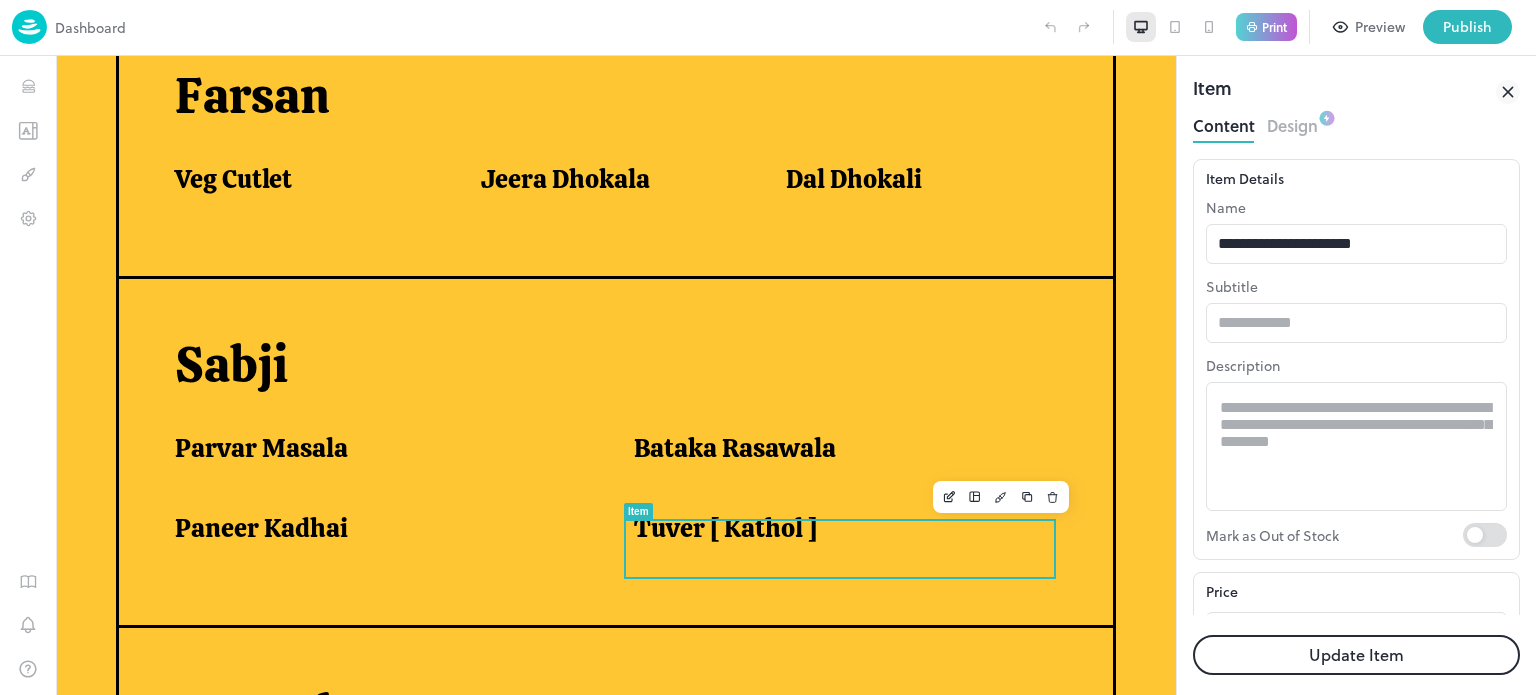 click on "Update Item" at bounding box center (1356, 655) 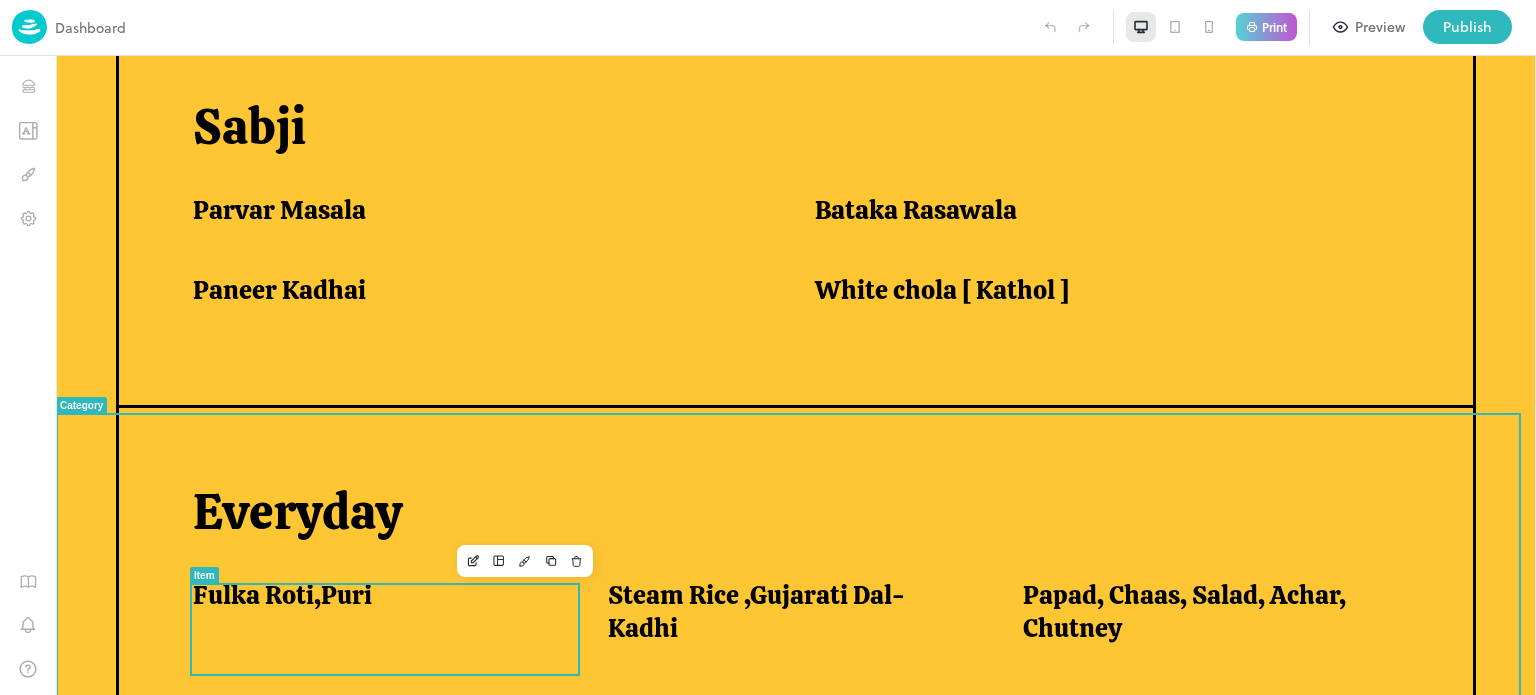 scroll, scrollTop: 1494, scrollLeft: 0, axis: vertical 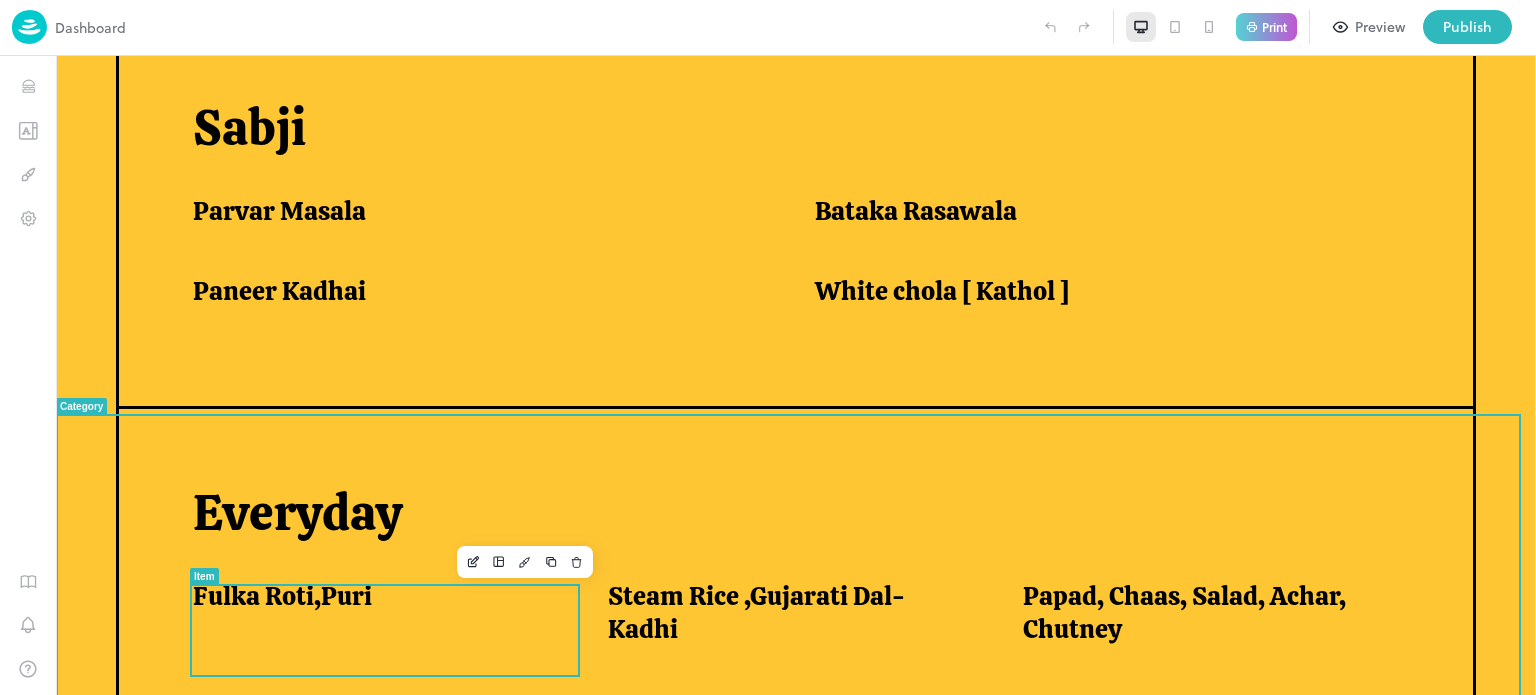 click on "Fulka Roti,Puri" at bounding box center [376, 596] 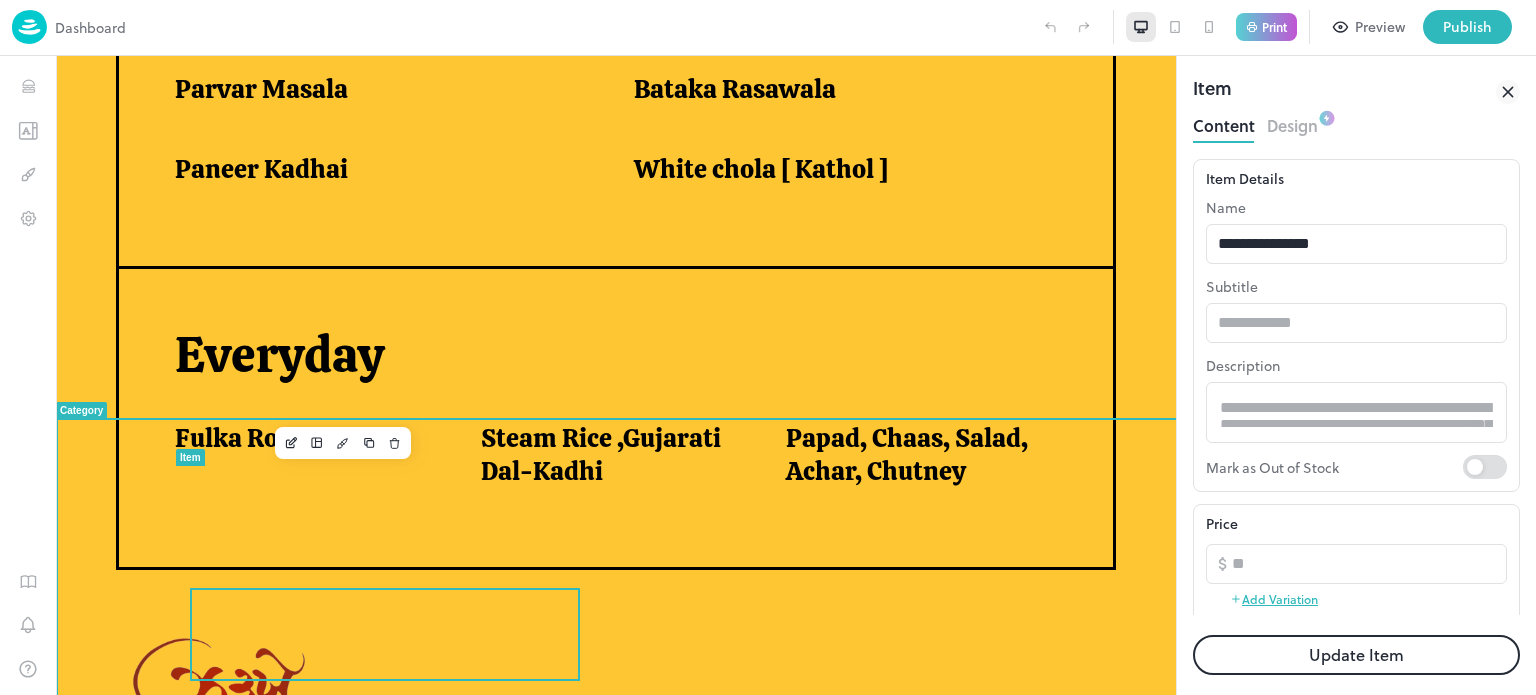 scroll, scrollTop: 1406, scrollLeft: 0, axis: vertical 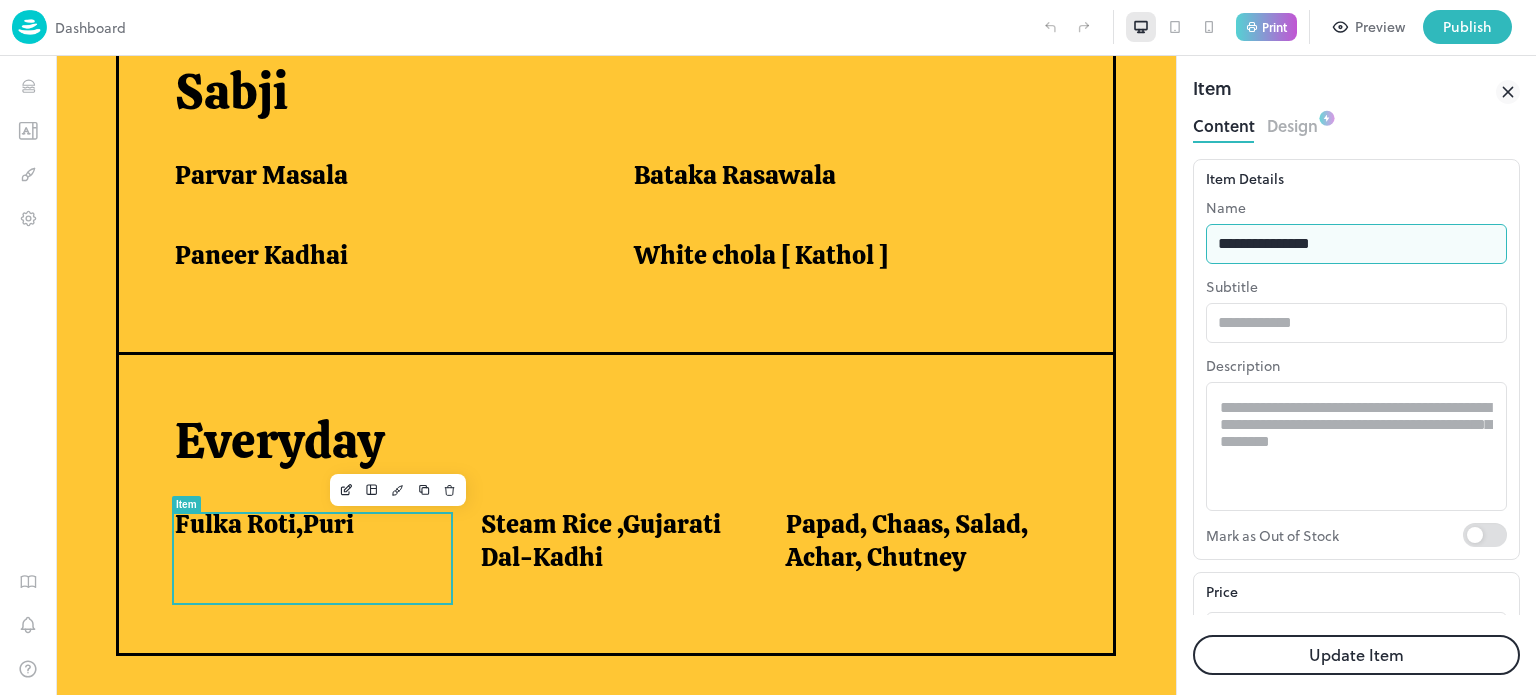 click on "**********" at bounding box center [1356, 244] 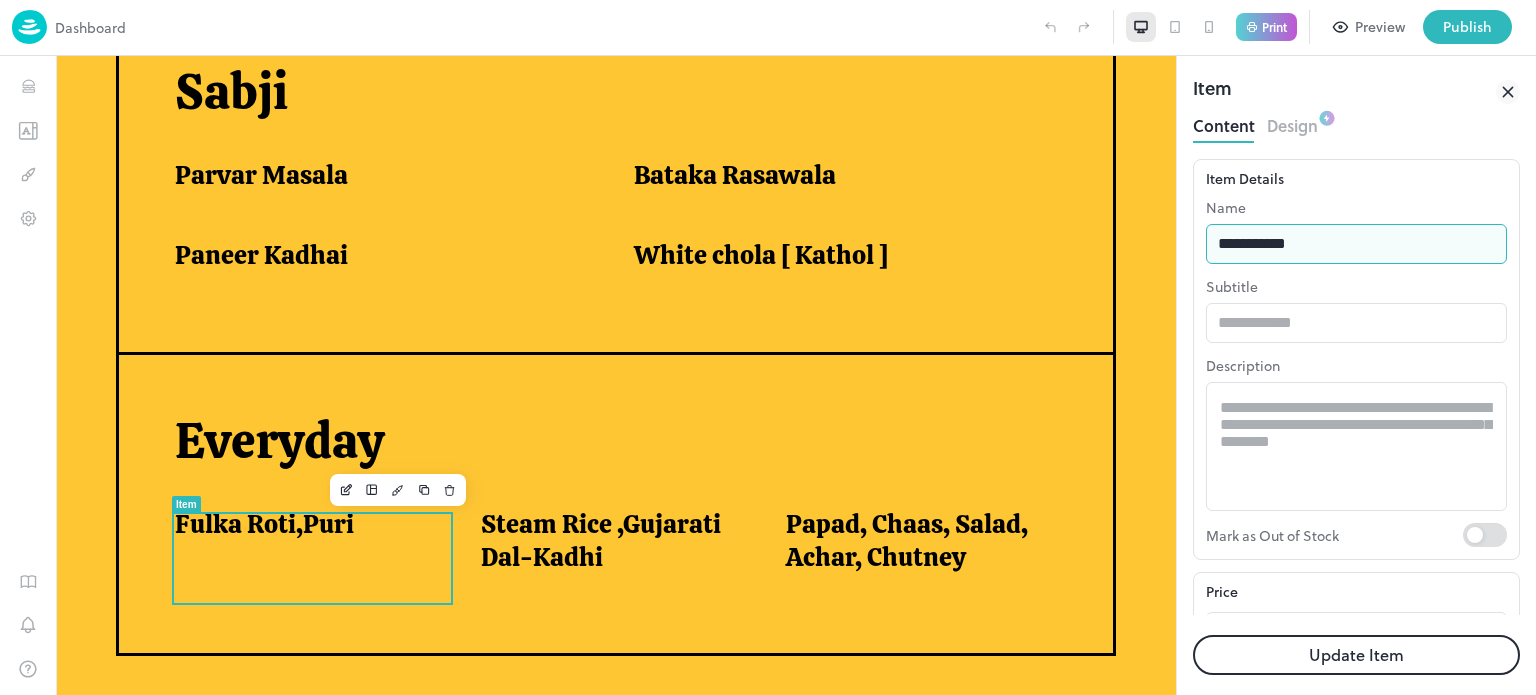 type on "**********" 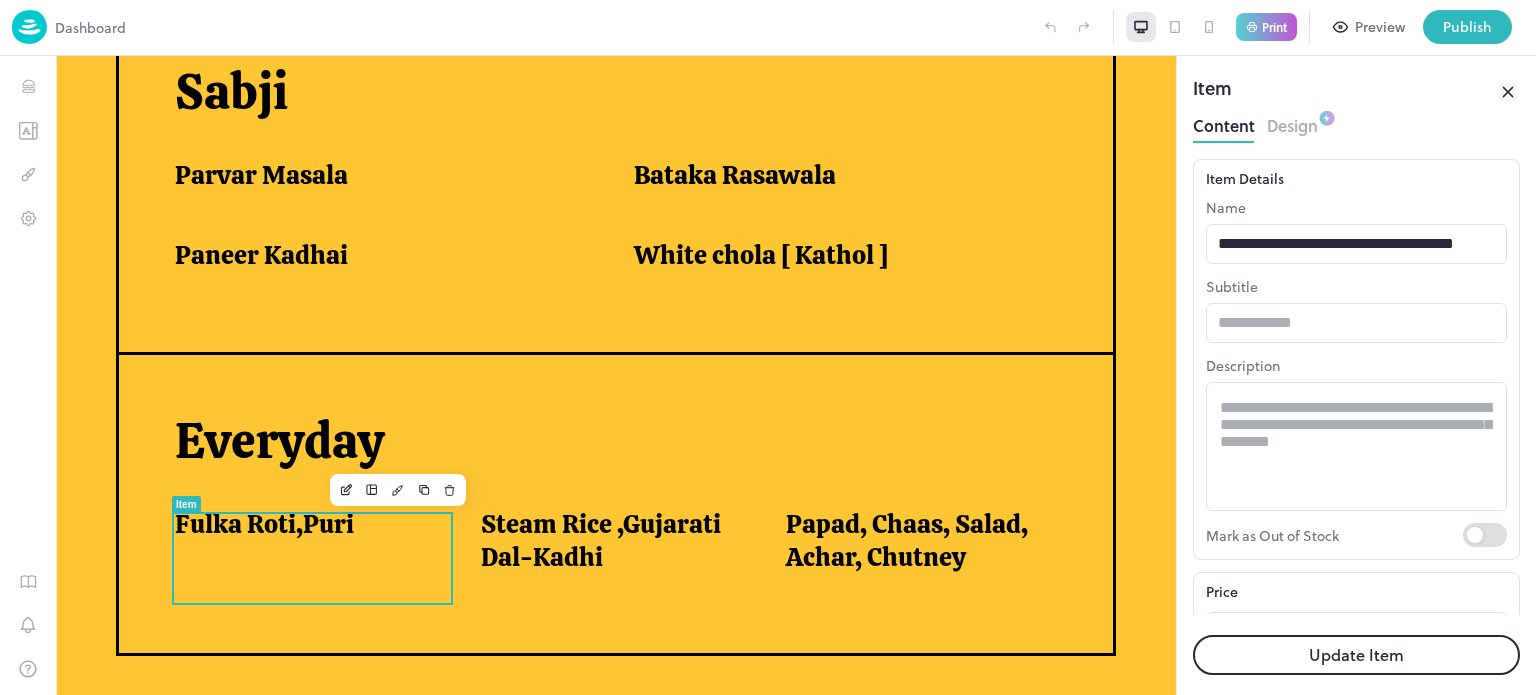 click on "Update Item" at bounding box center (1356, 655) 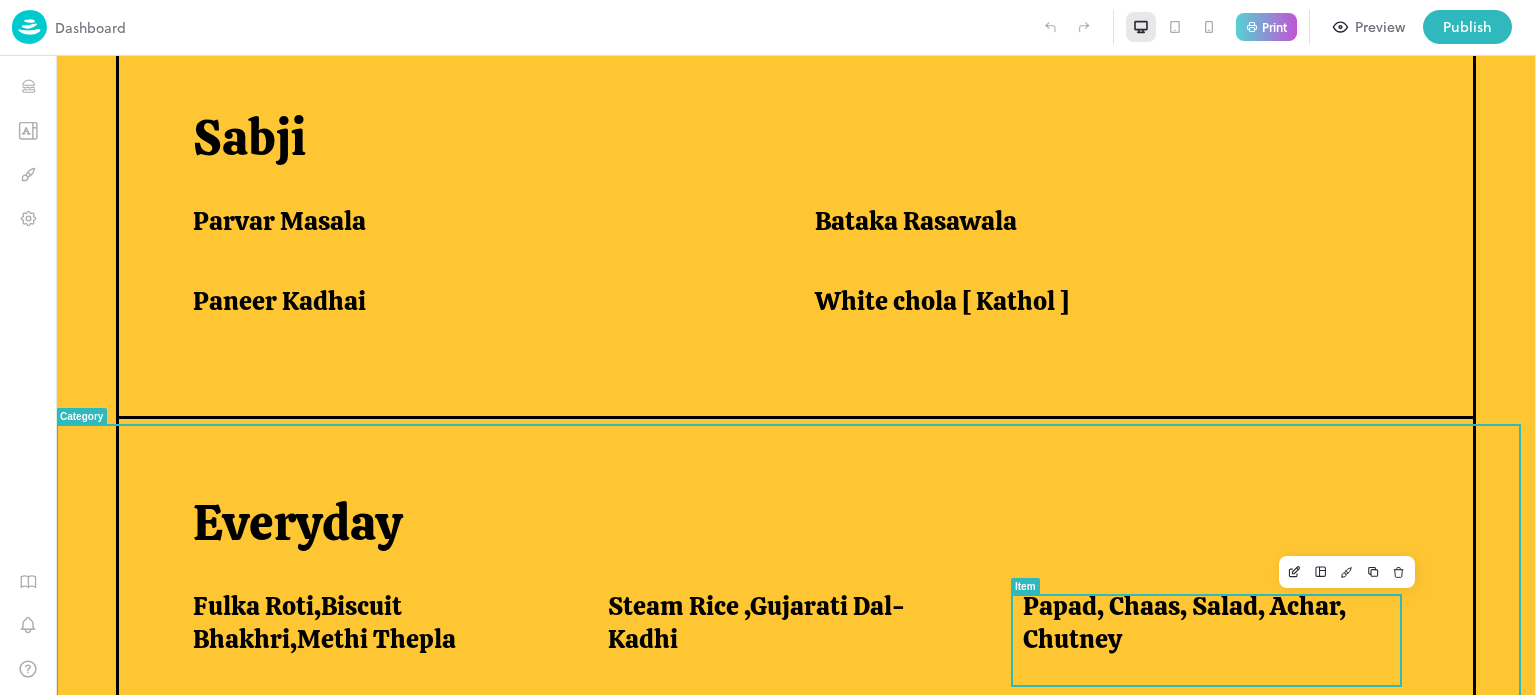 scroll, scrollTop: 1494, scrollLeft: 0, axis: vertical 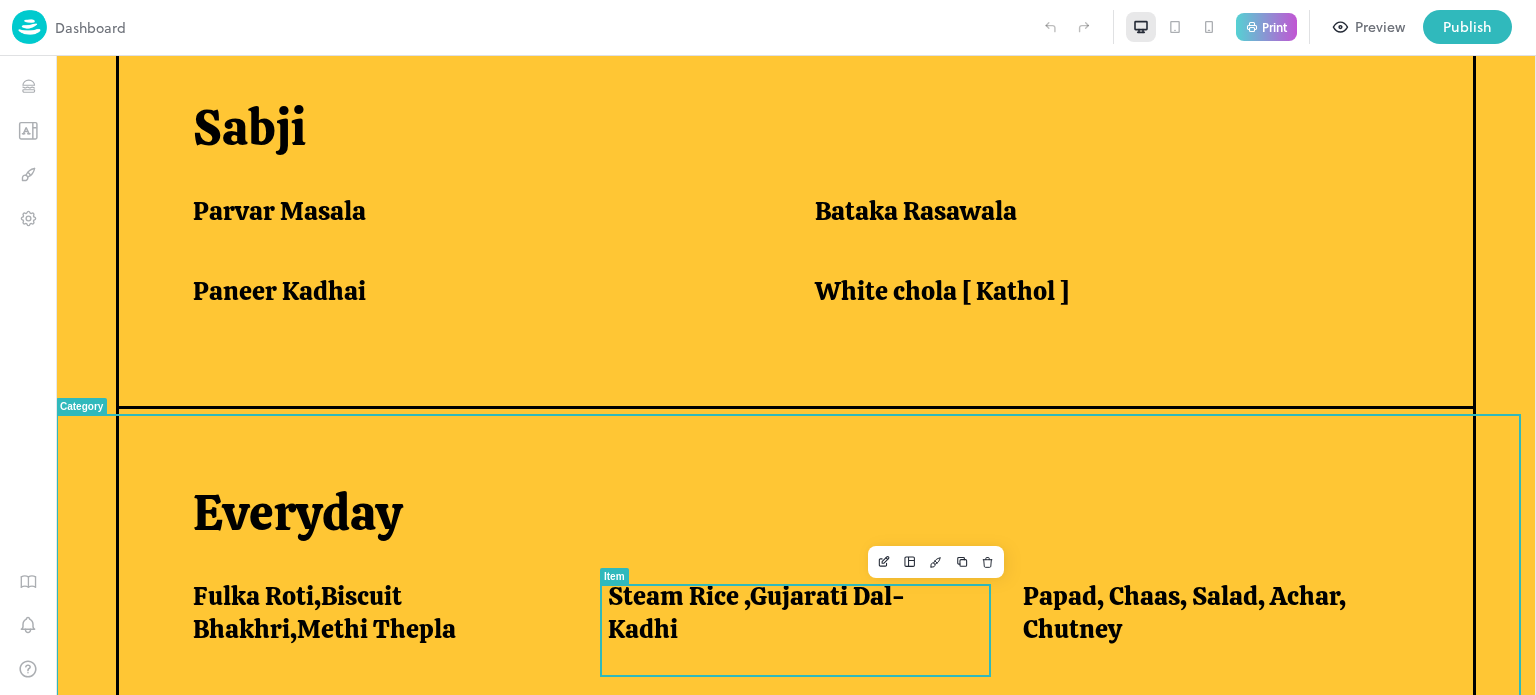 click on "Steam Rice ,Gujarati Dal-Kadhi" at bounding box center (791, 612) 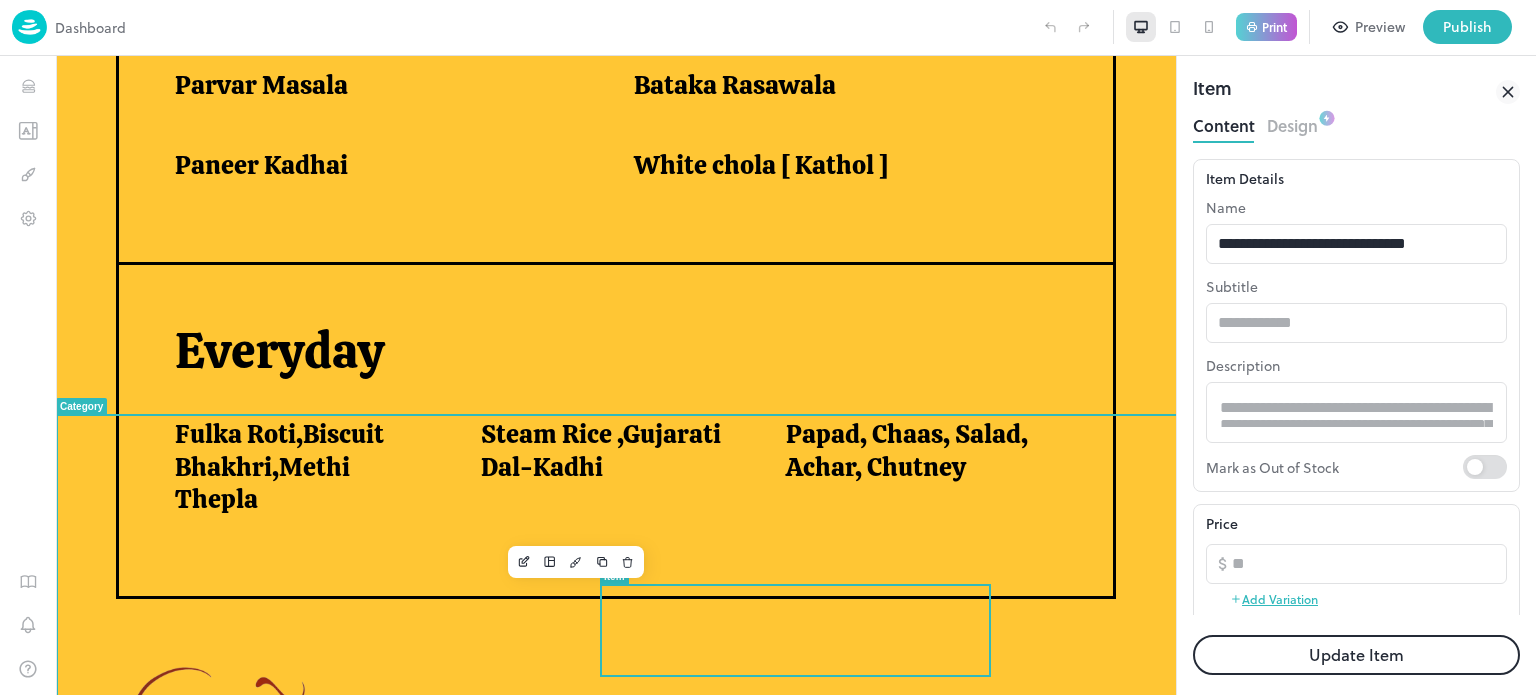 scroll, scrollTop: 1417, scrollLeft: 0, axis: vertical 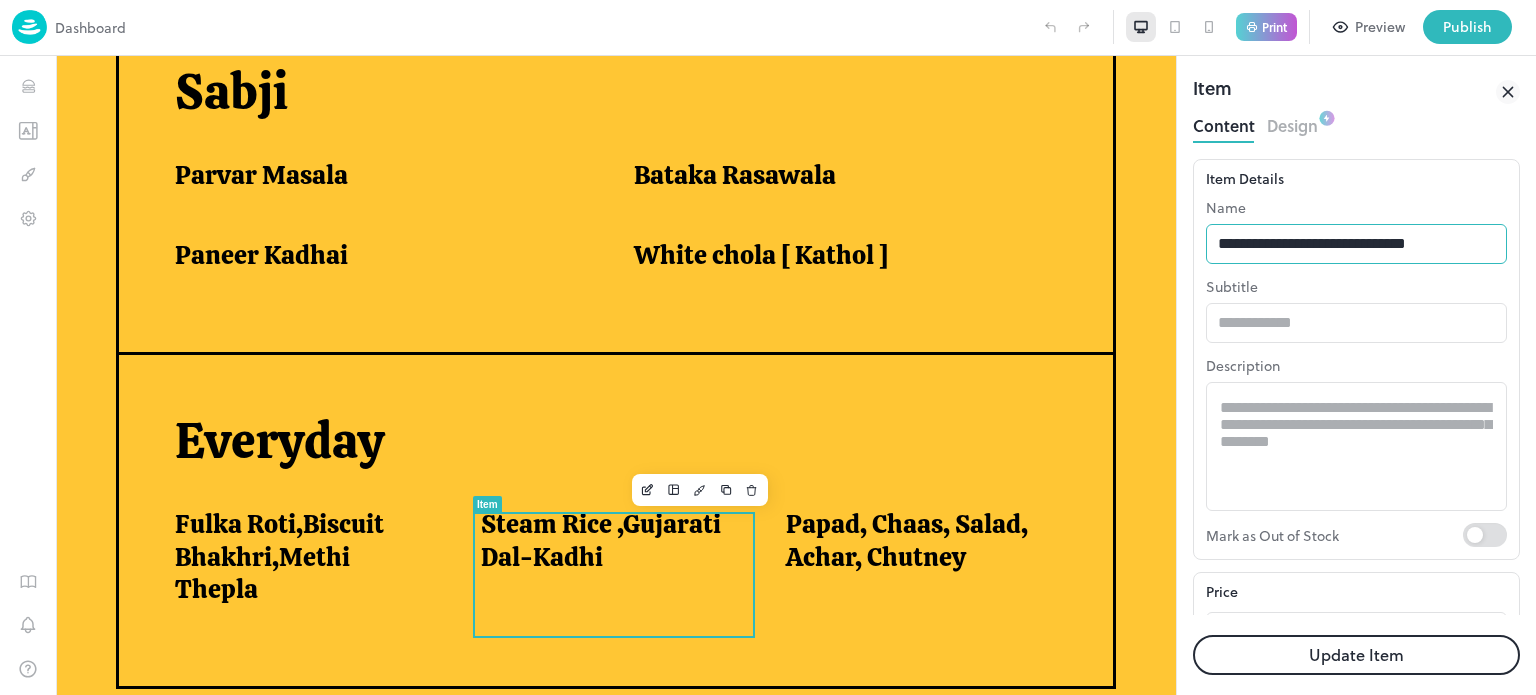 click on "**********" at bounding box center [1356, 244] 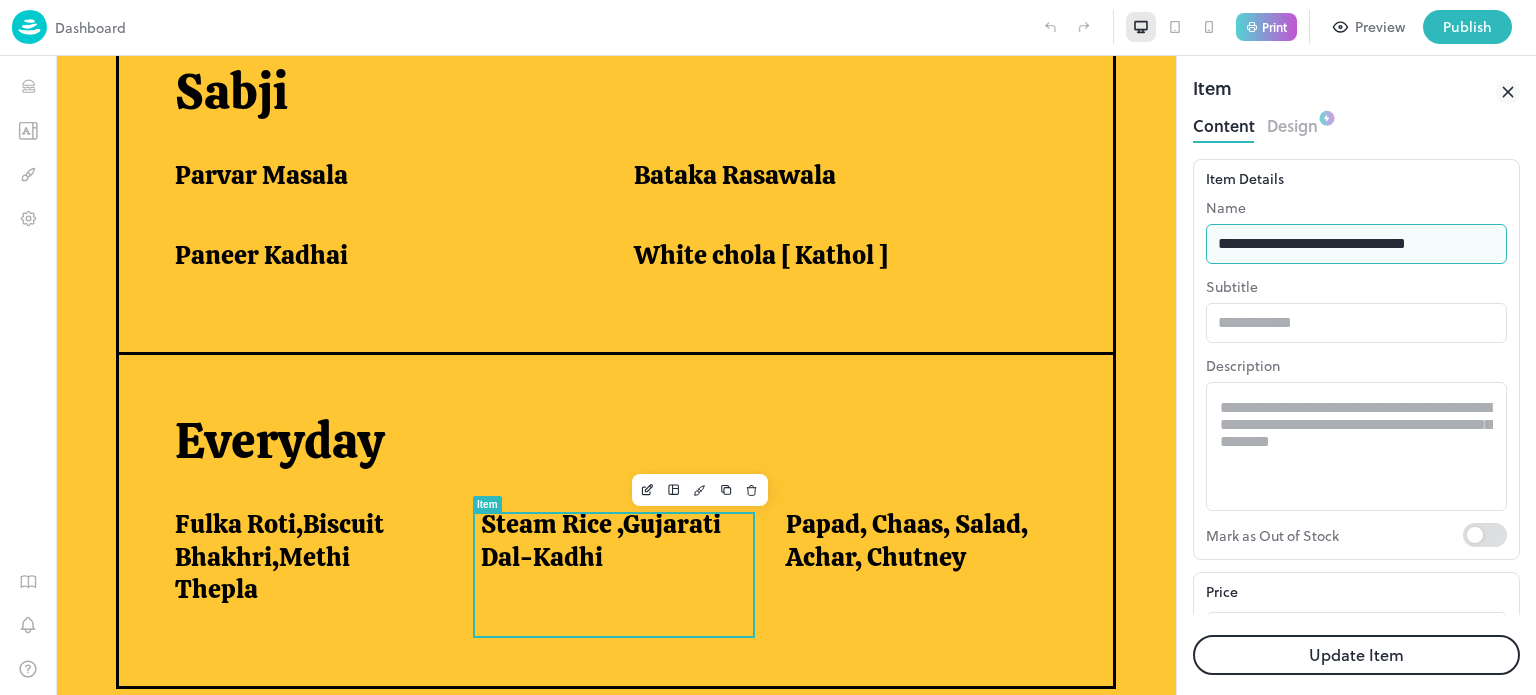 type on "**********" 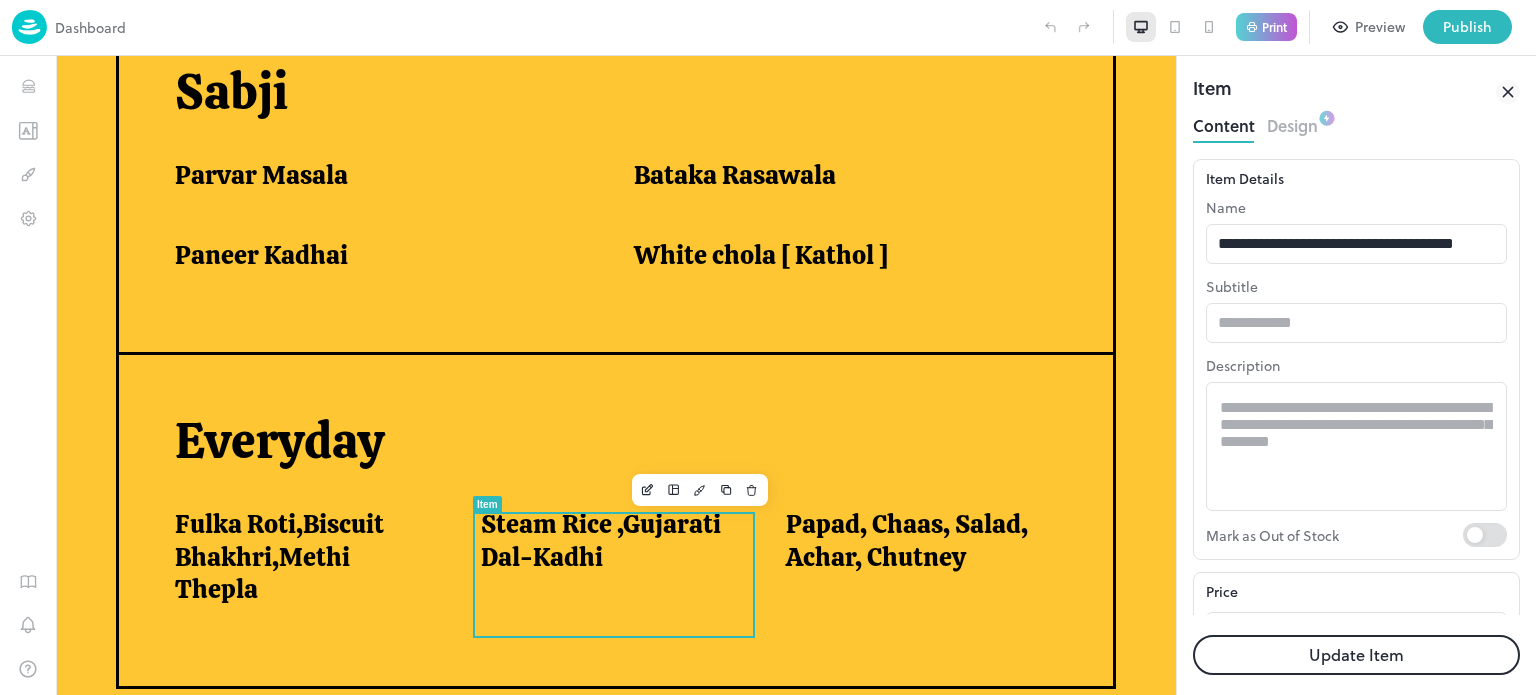 click on "Update Item" at bounding box center (1356, 655) 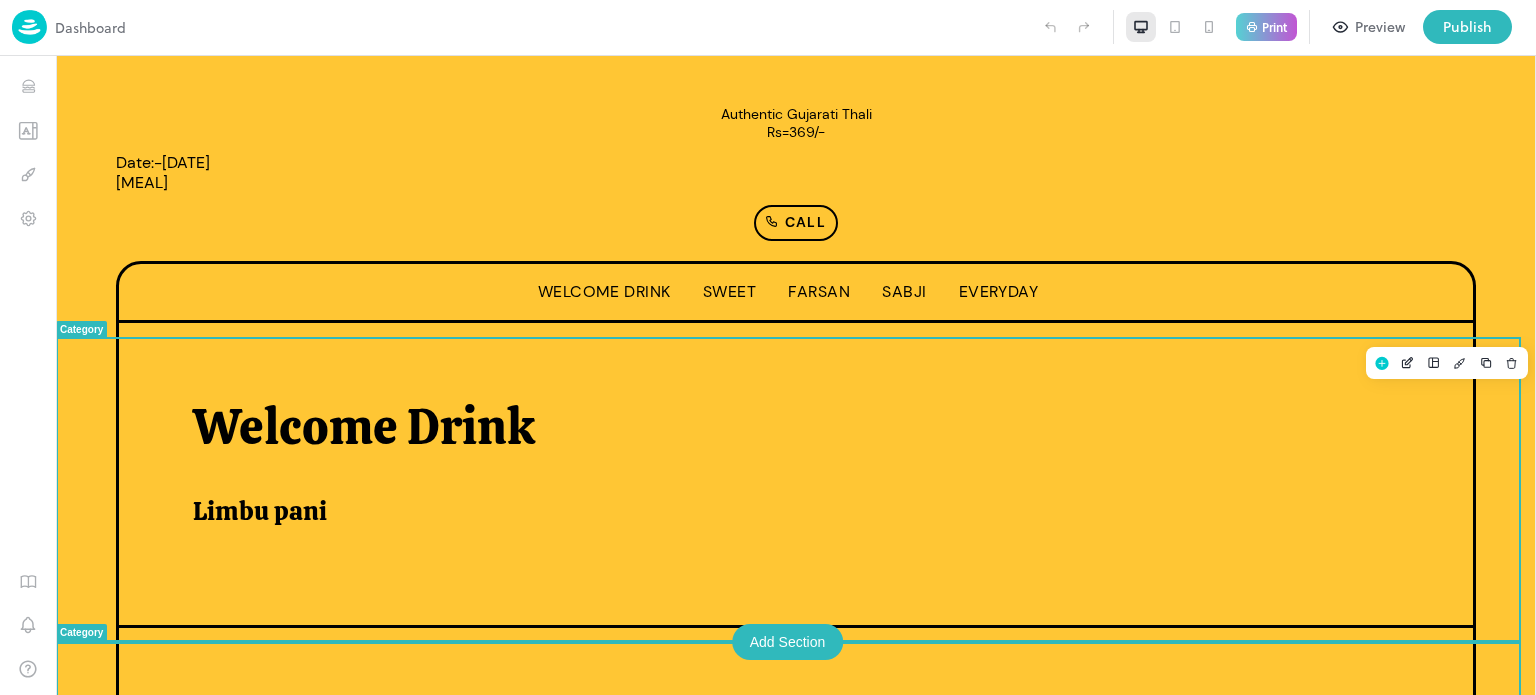 scroll, scrollTop: 275, scrollLeft: 0, axis: vertical 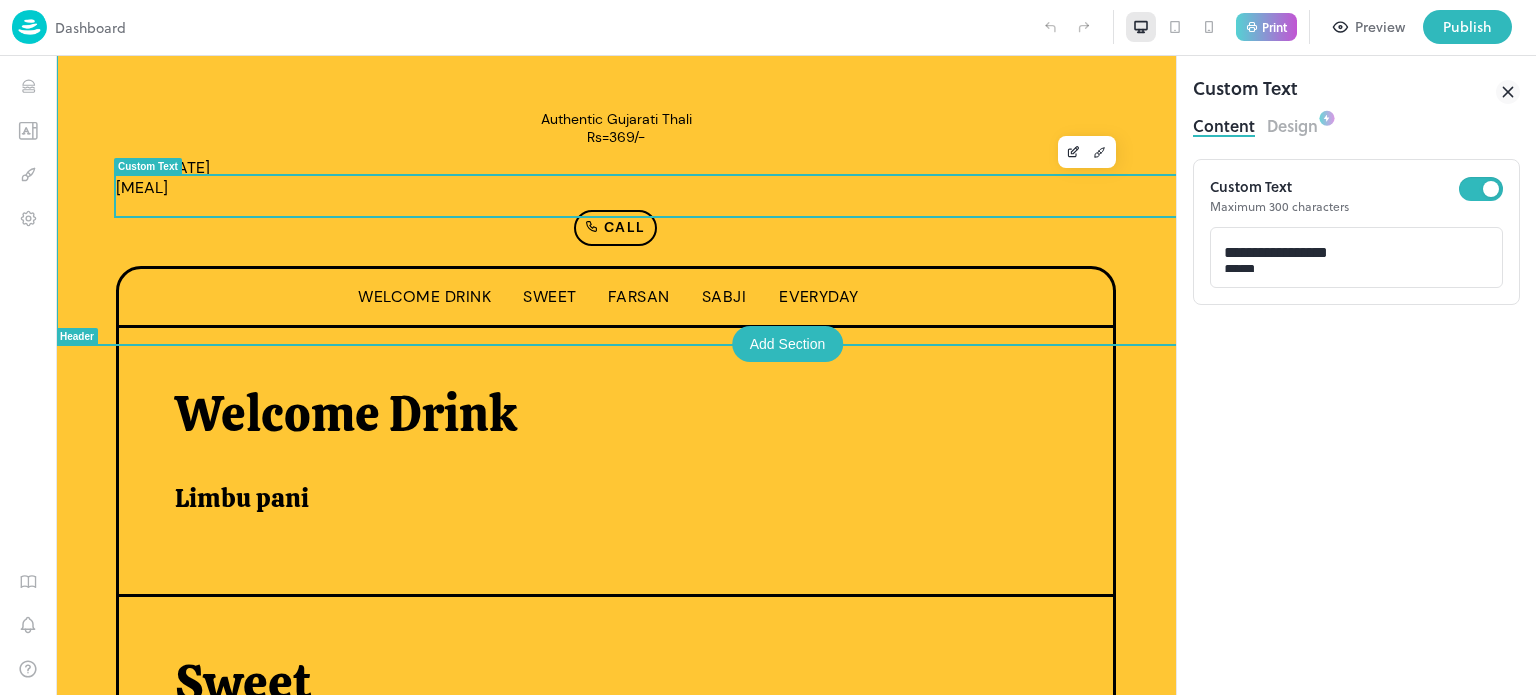 click on "Date:-[DATE]
[MEAL]" at bounding box center [616, 178] 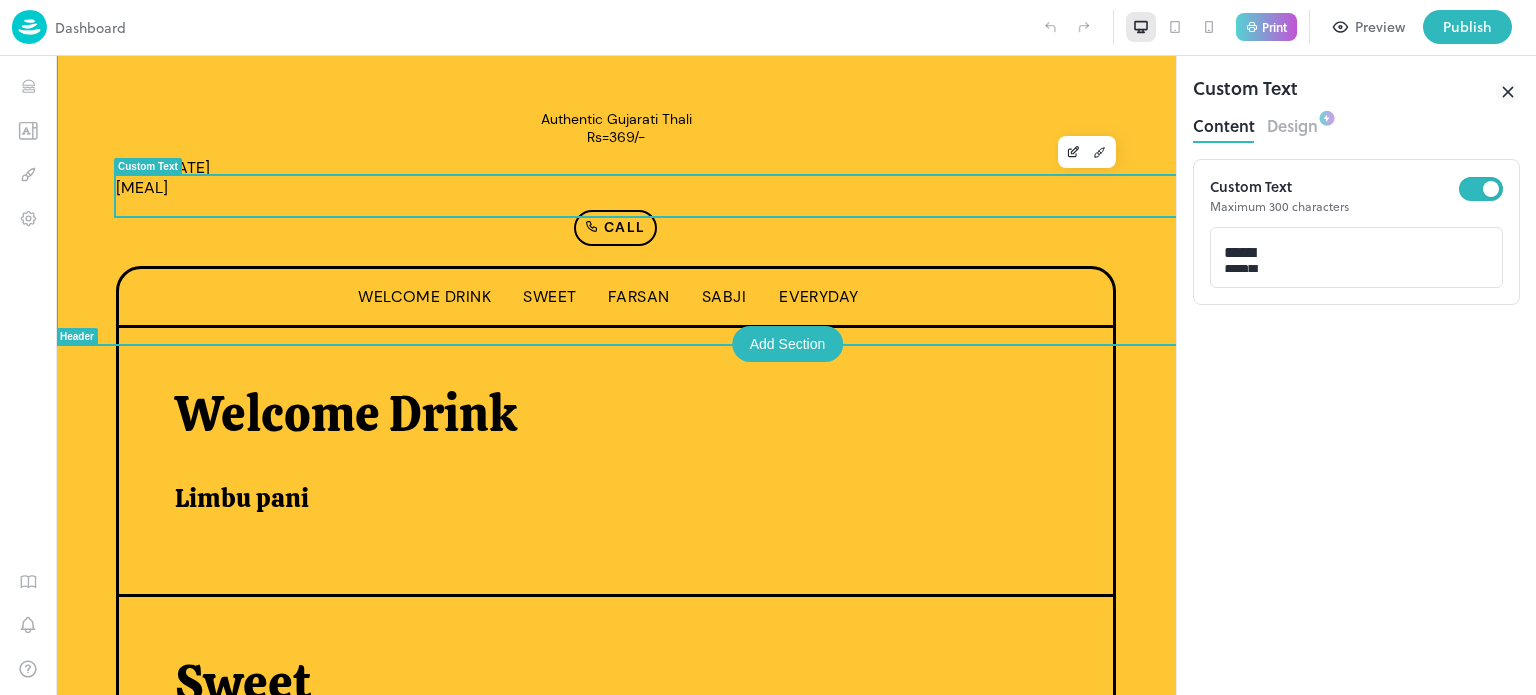 scroll, scrollTop: 0, scrollLeft: 0, axis: both 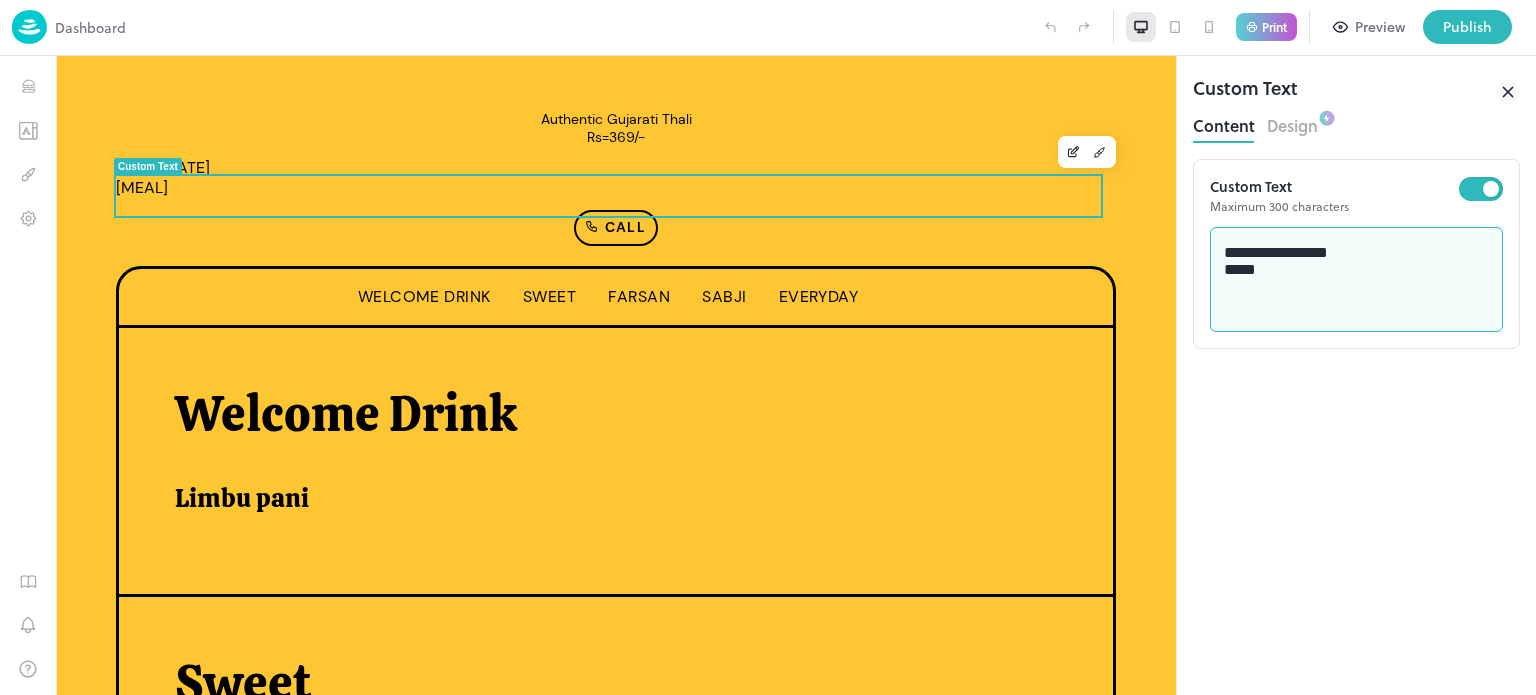 click on "**********" at bounding box center (1357, 280) 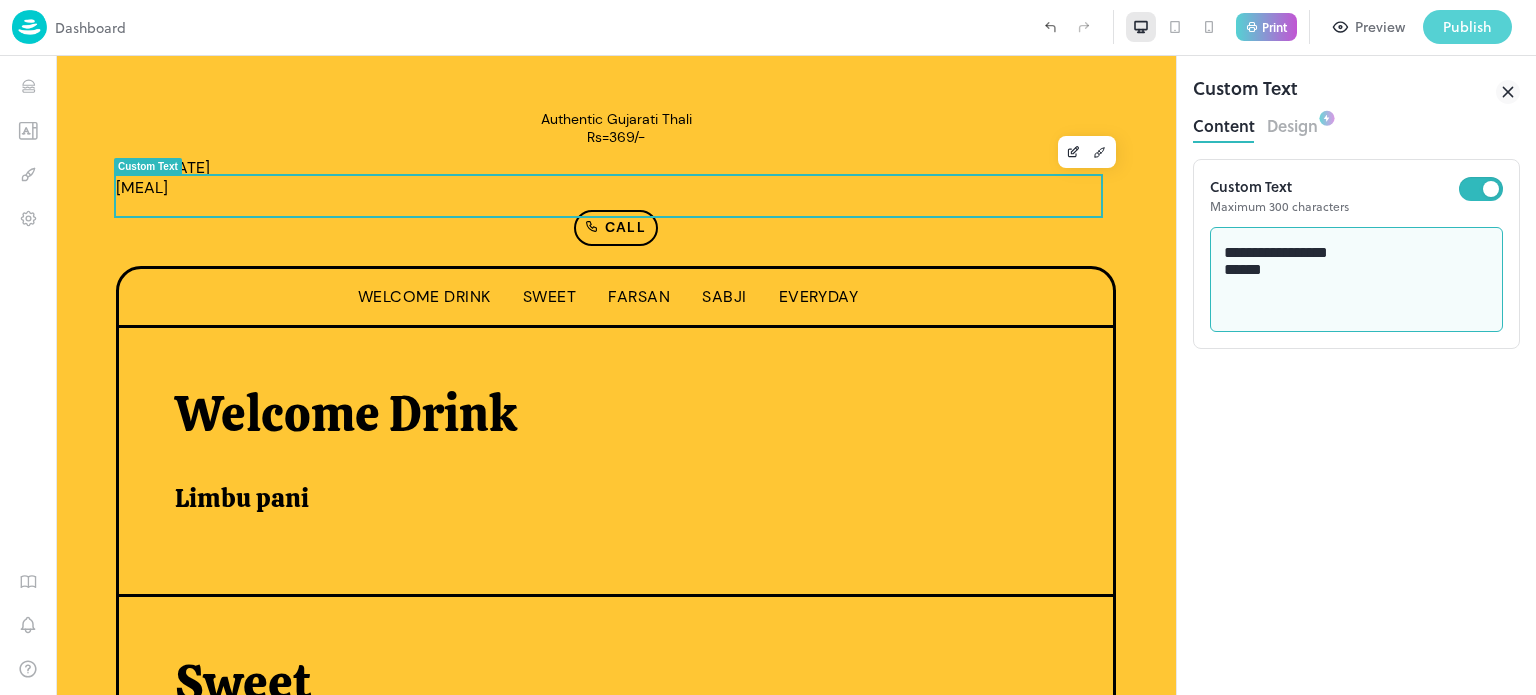 type on "**********" 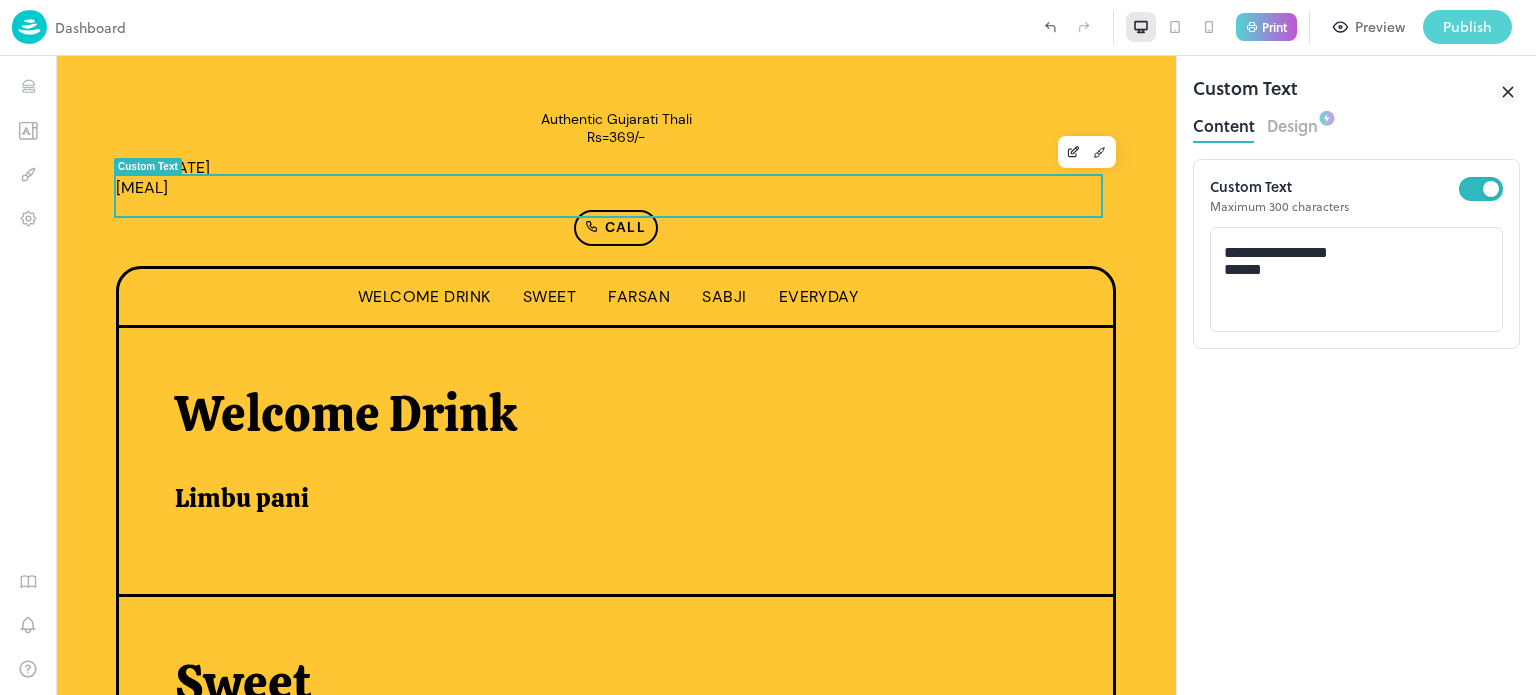 click on "Publish" at bounding box center (1467, 27) 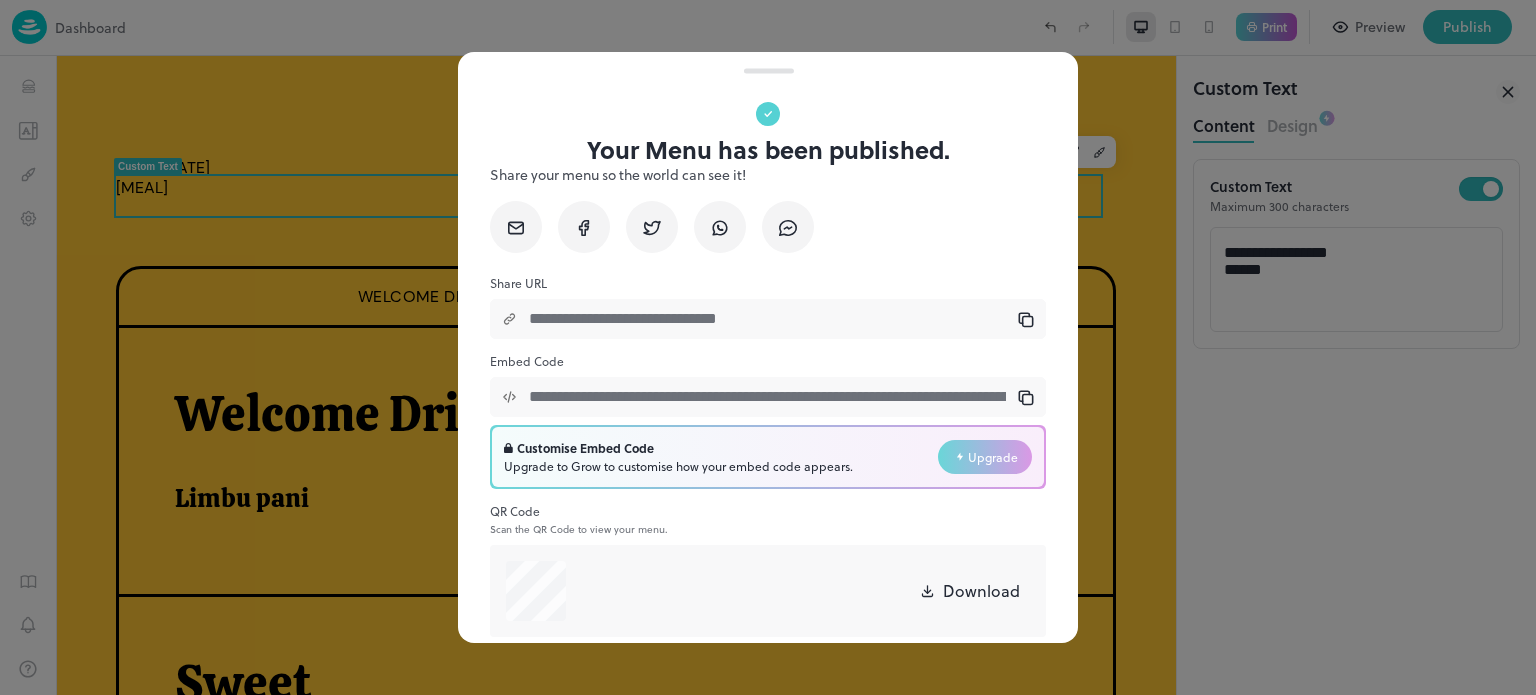 click on "Download" at bounding box center [981, 591] 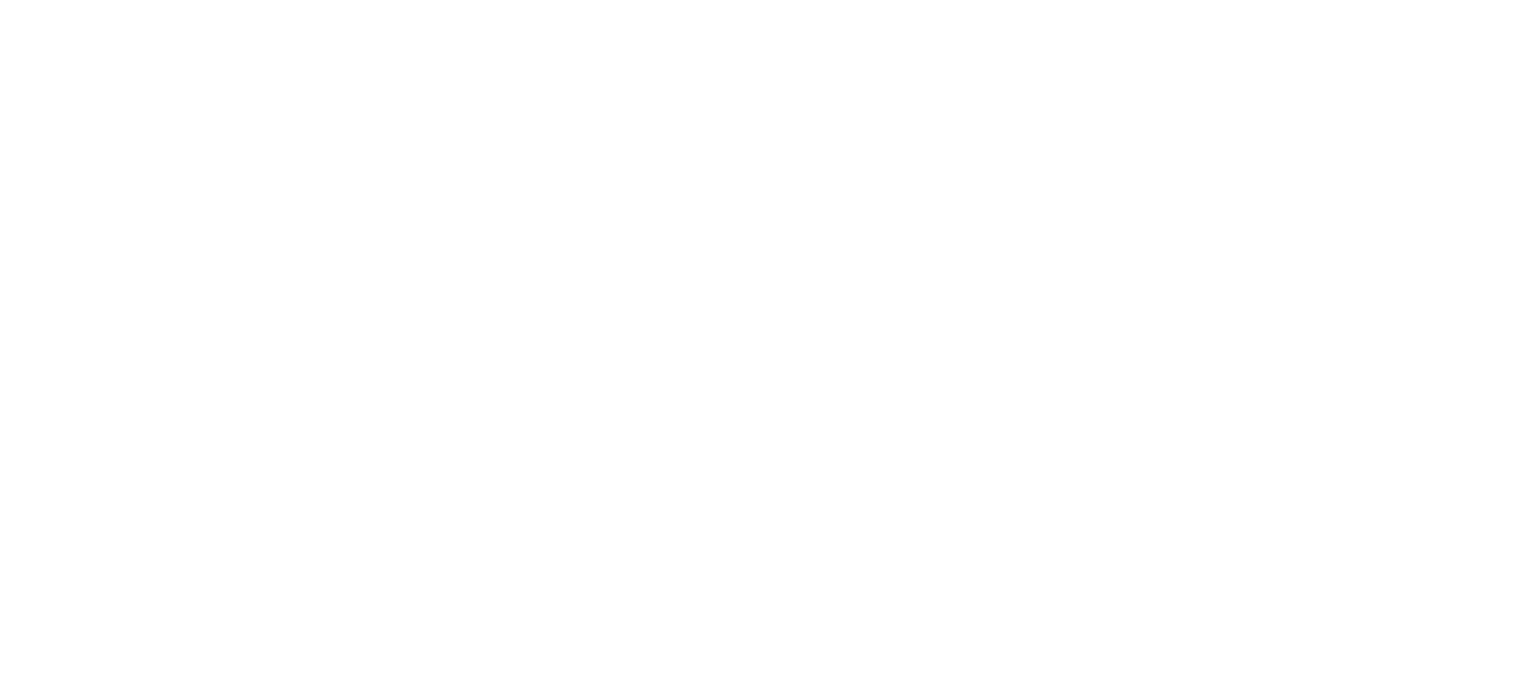 scroll, scrollTop: 0, scrollLeft: 0, axis: both 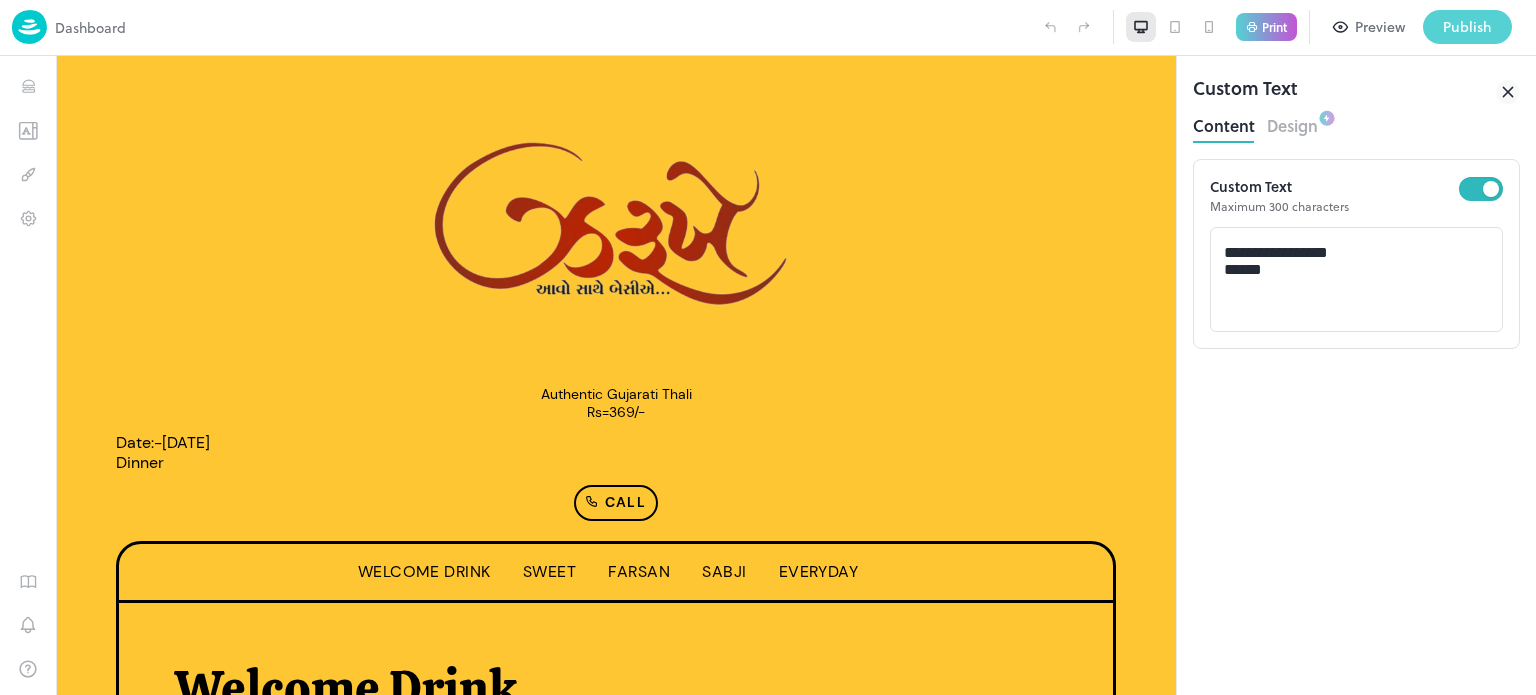 click on "Publish" at bounding box center [1467, 27] 